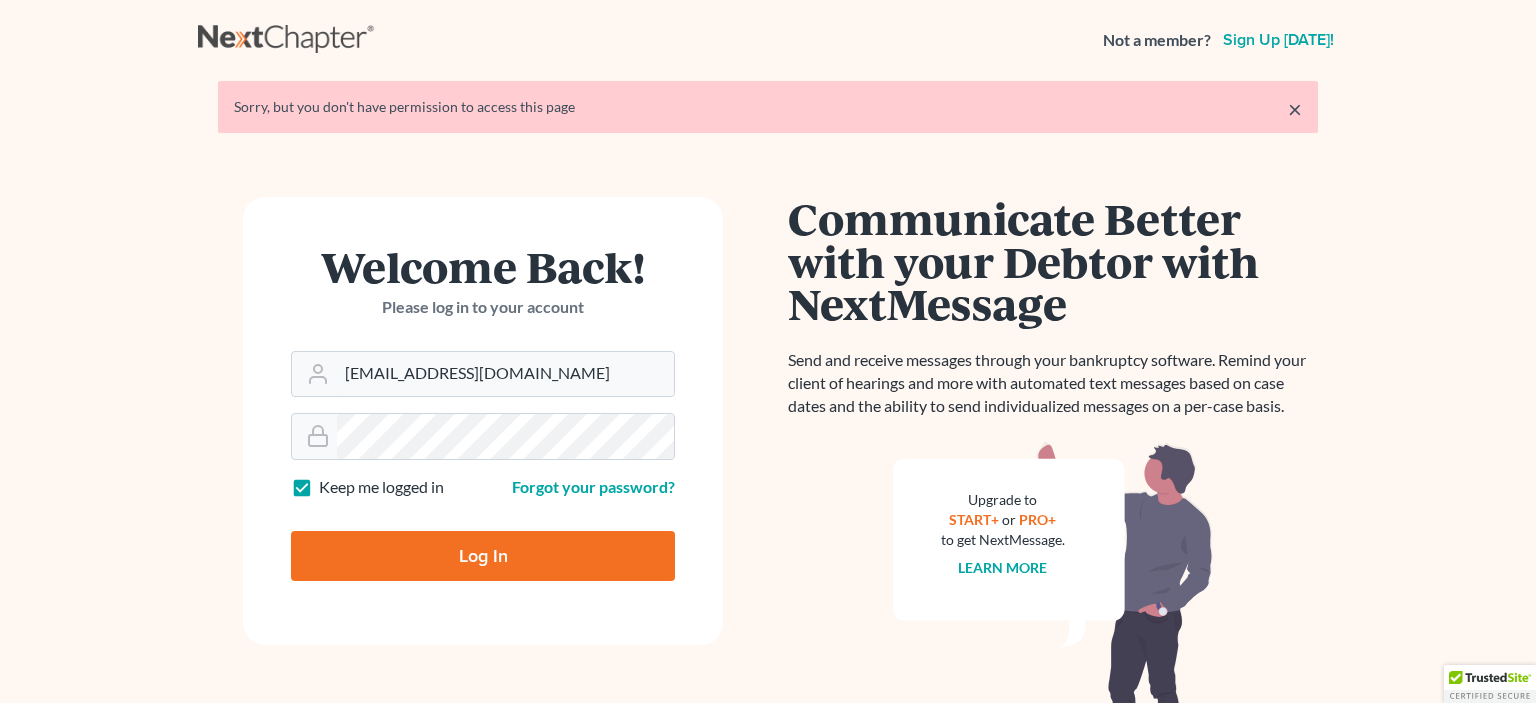 scroll, scrollTop: 0, scrollLeft: 0, axis: both 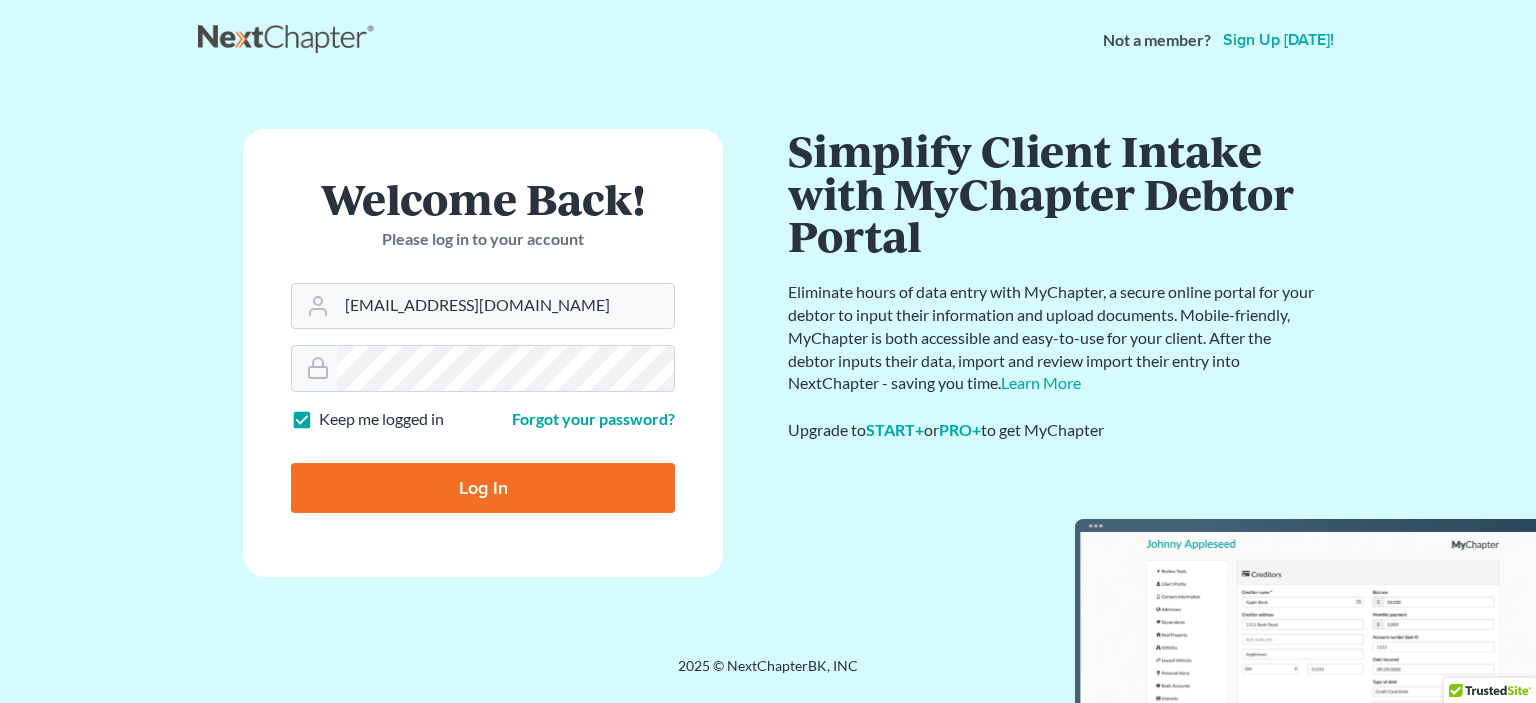 click on "Log In" at bounding box center (483, 488) 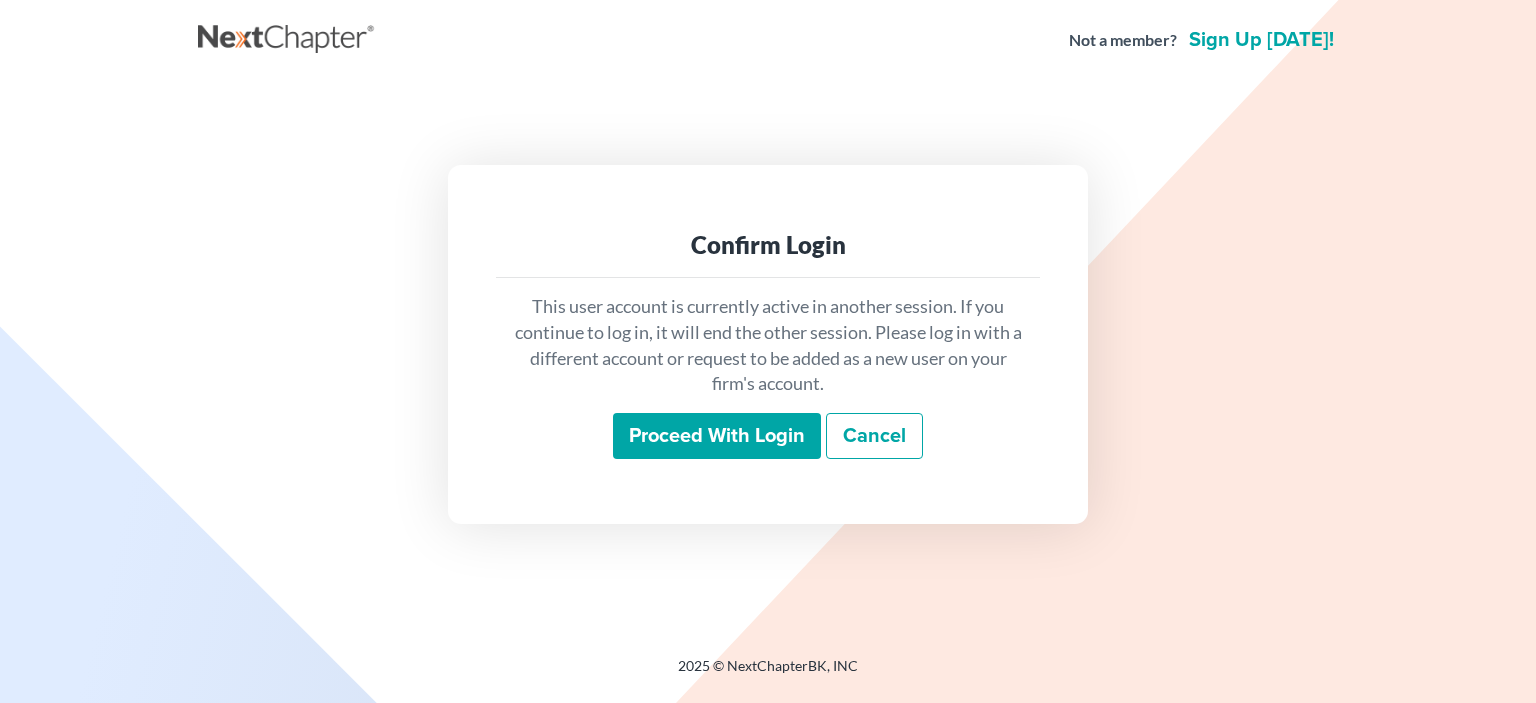 scroll, scrollTop: 0, scrollLeft: 0, axis: both 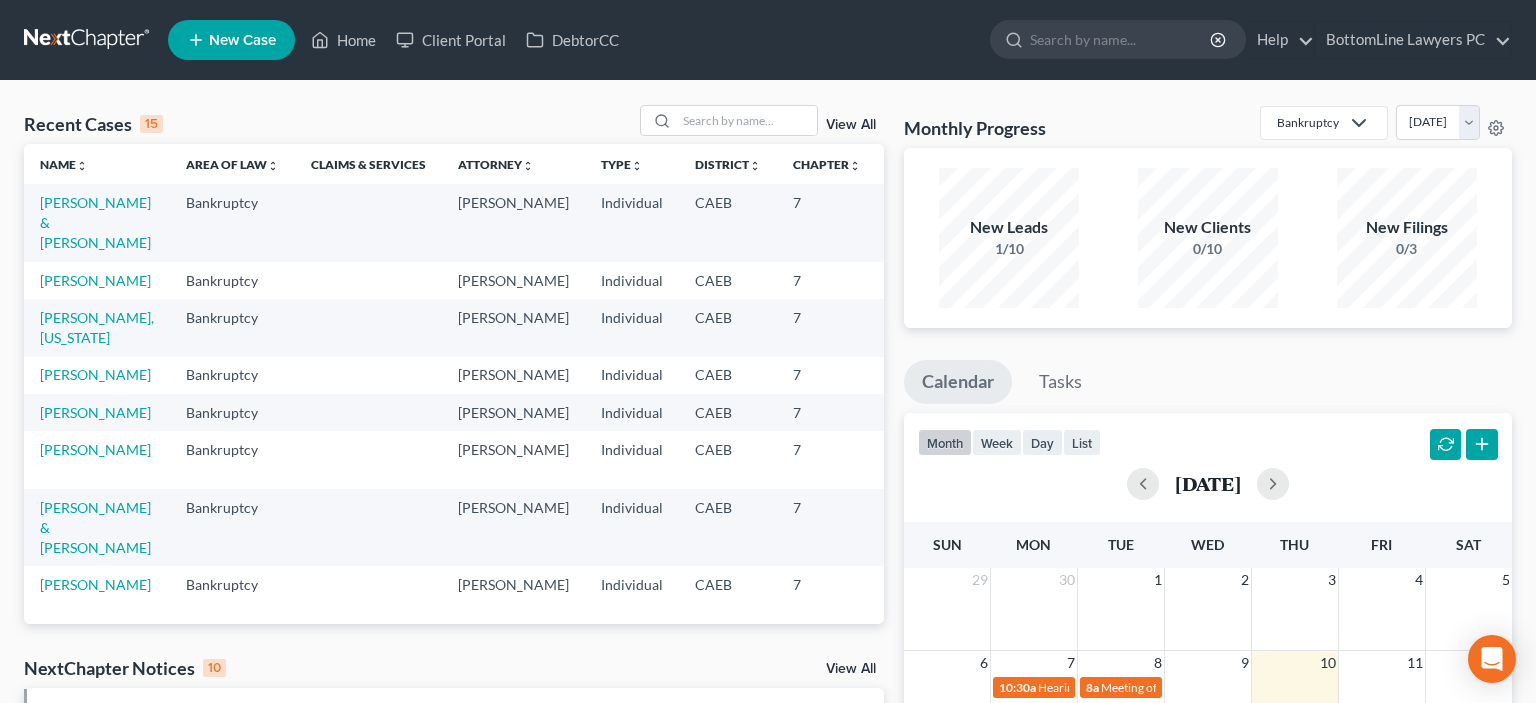 click at bounding box center [88, 40] 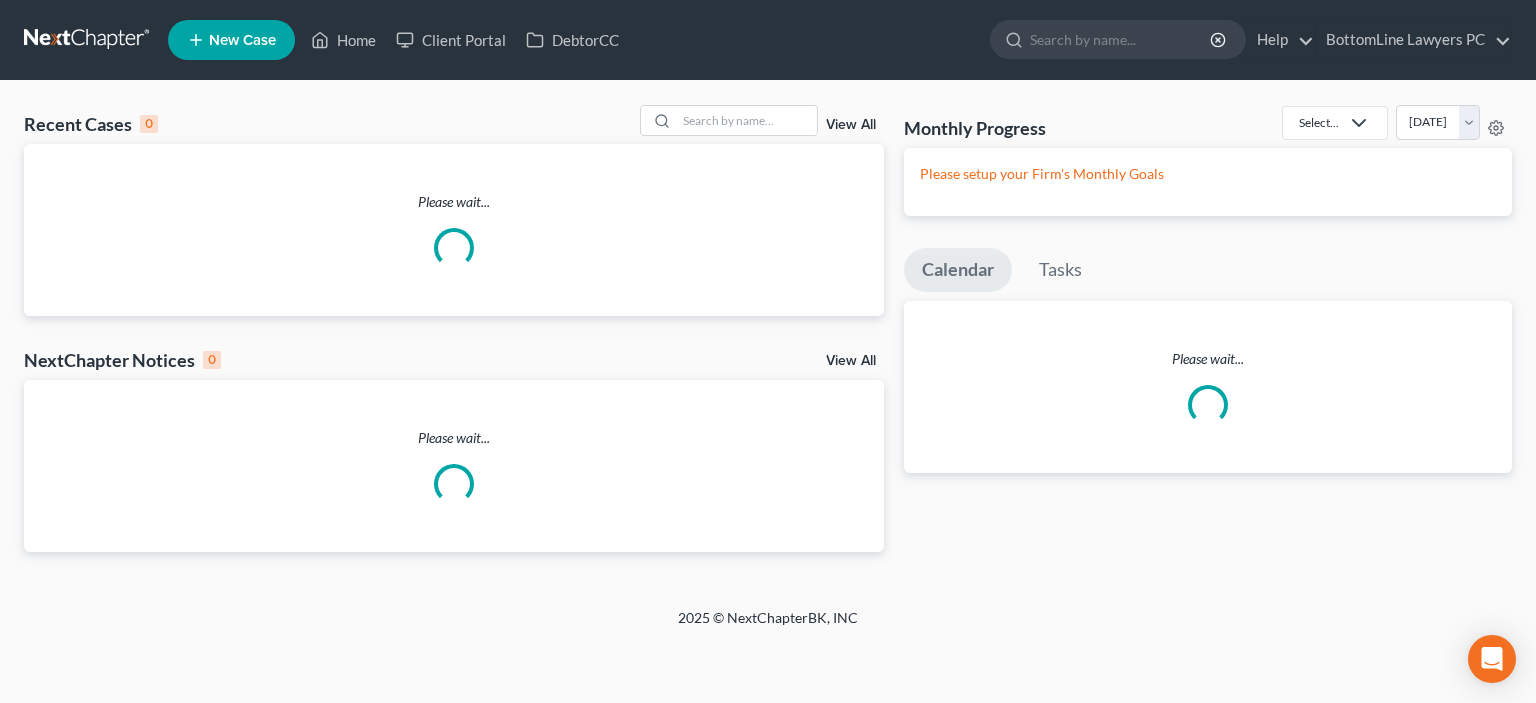 scroll, scrollTop: 0, scrollLeft: 0, axis: both 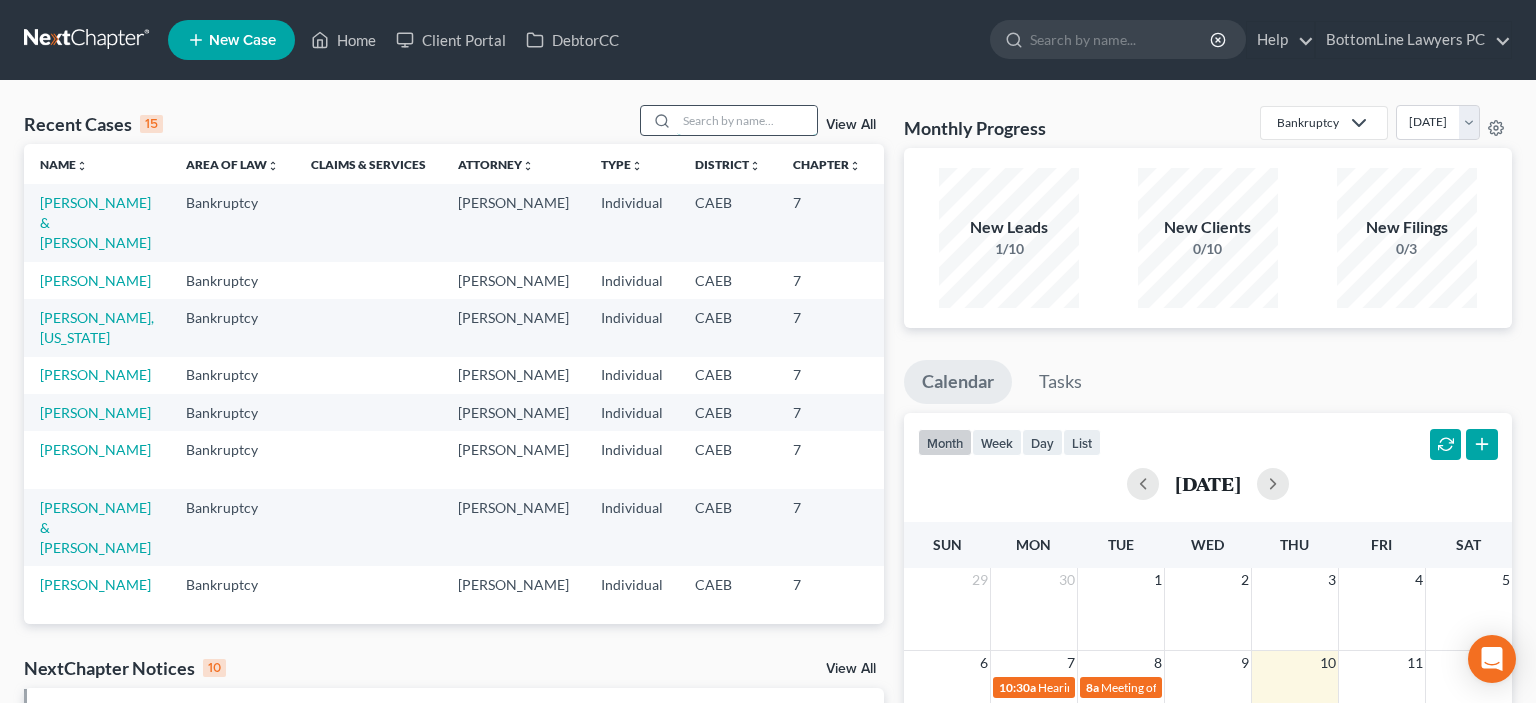 click at bounding box center (747, 120) 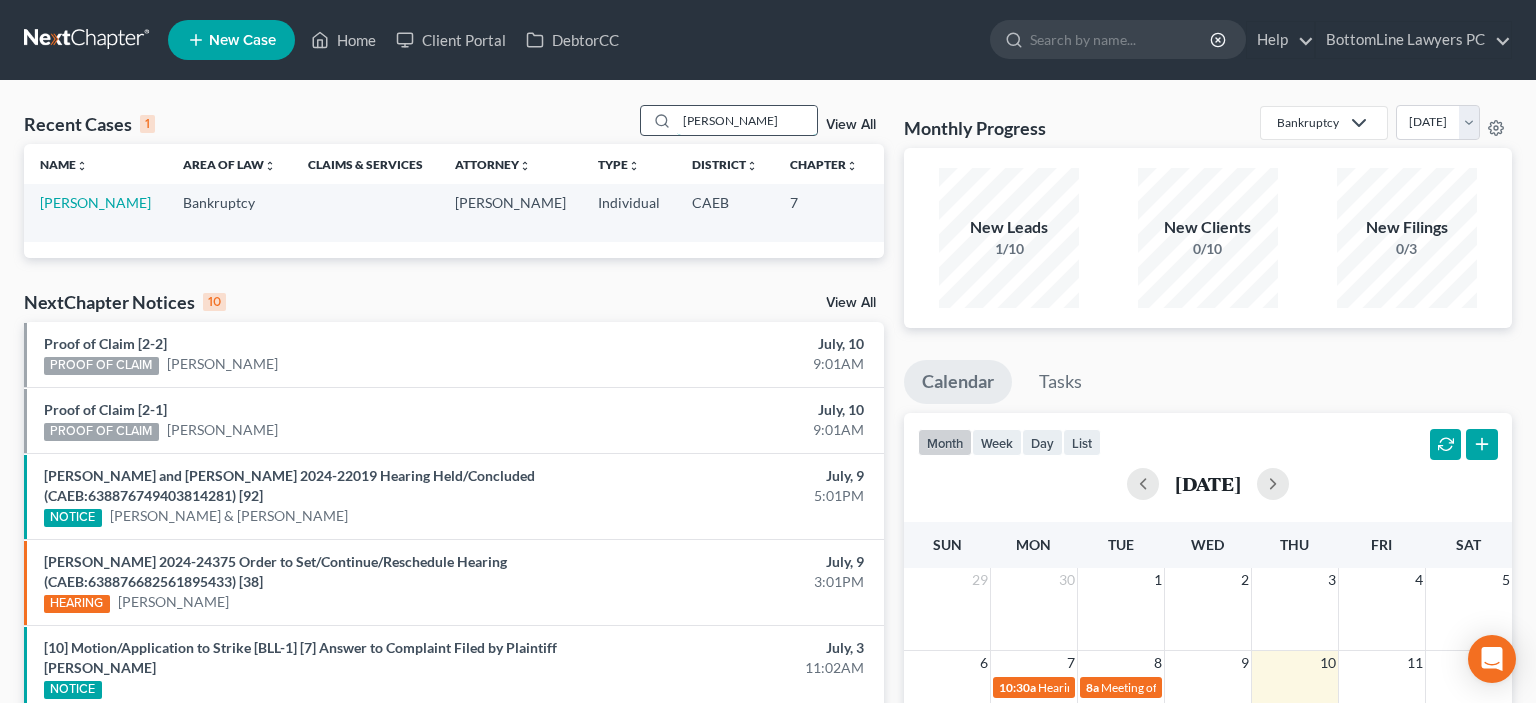 type on "[PERSON_NAME]" 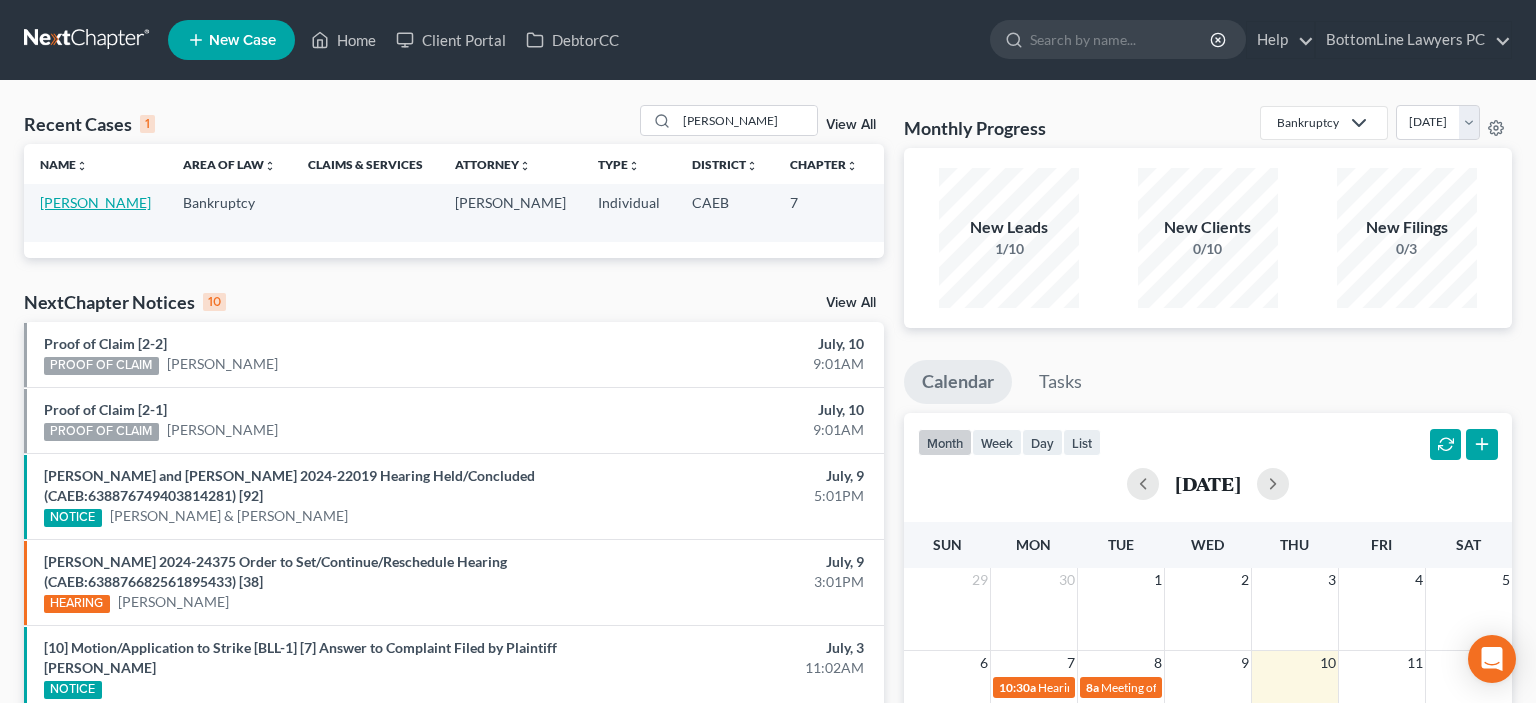 click on "[PERSON_NAME]" at bounding box center (95, 202) 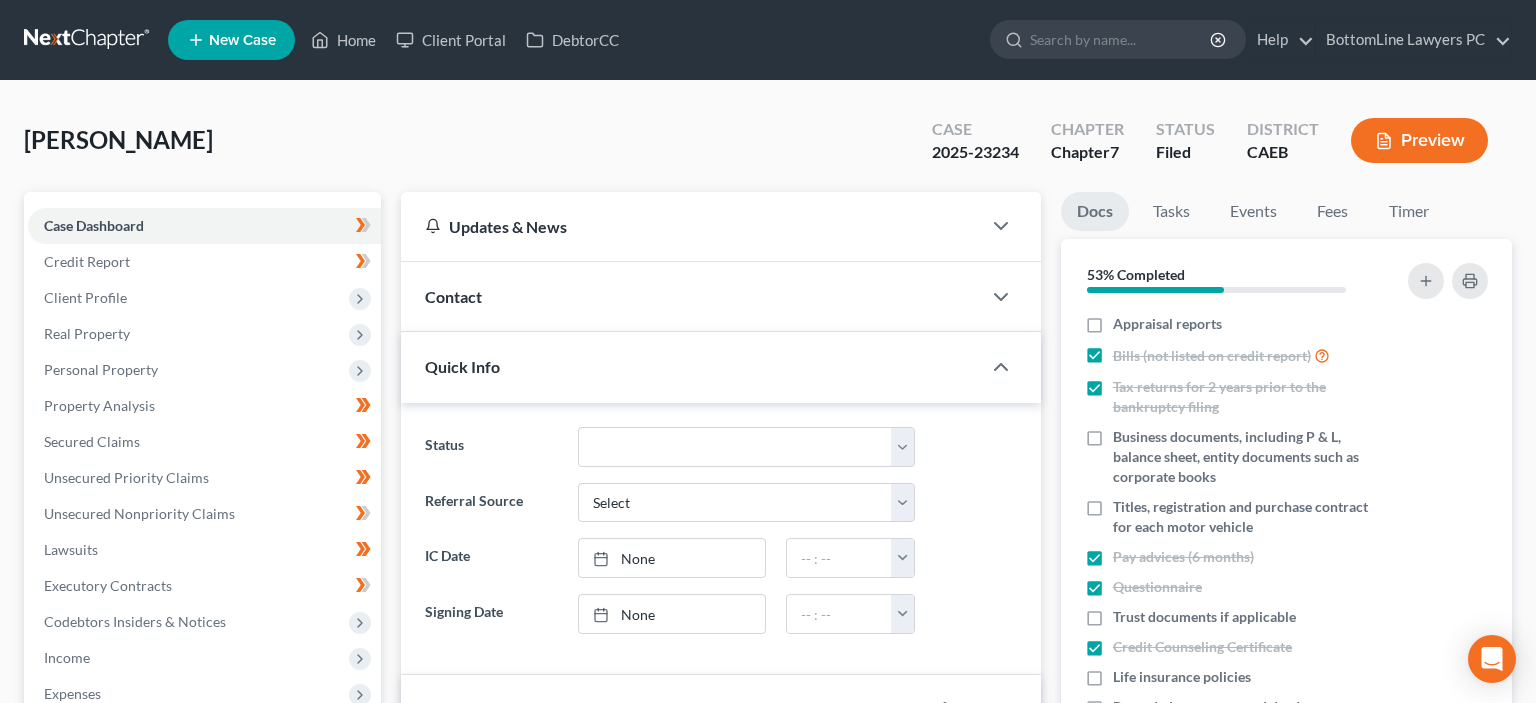 scroll, scrollTop: 963, scrollLeft: 0, axis: vertical 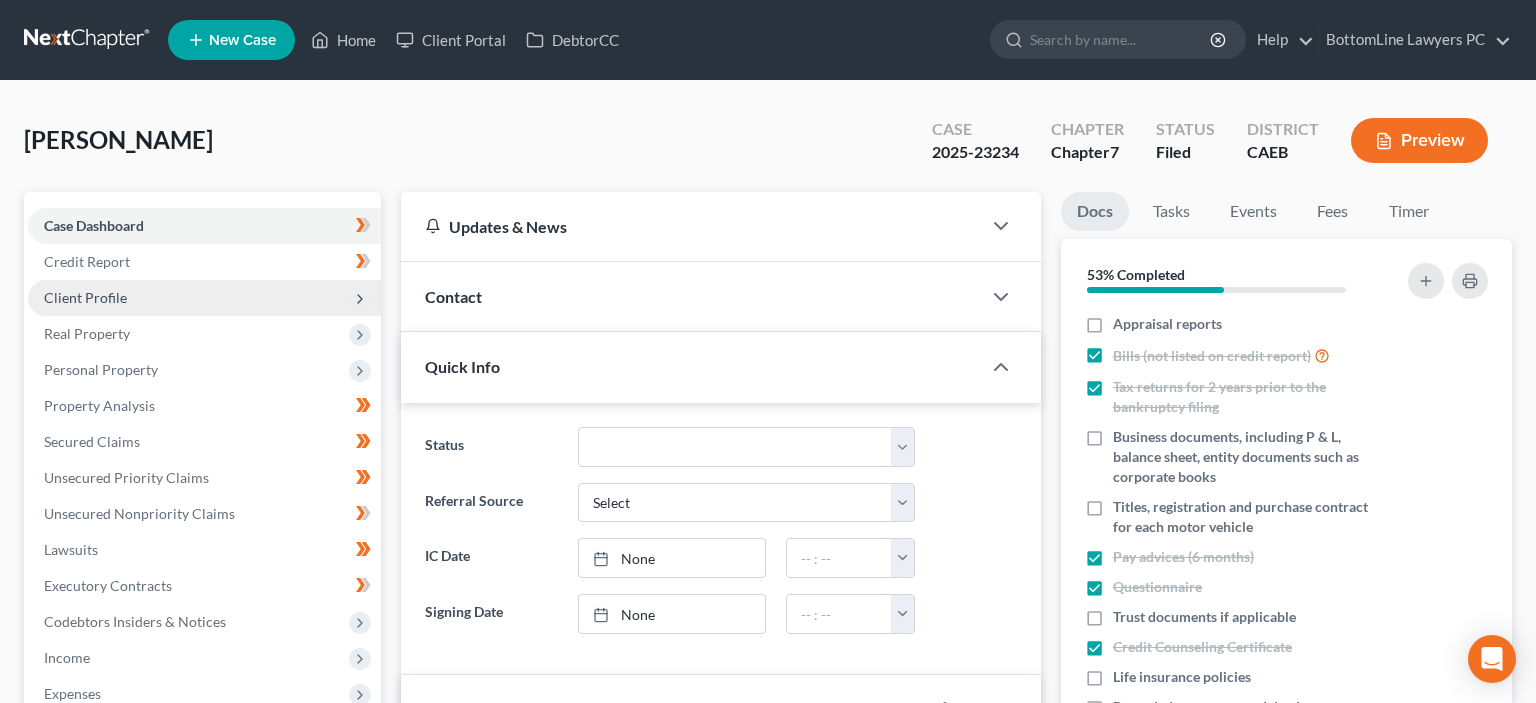 click on "Client Profile" at bounding box center [85, 297] 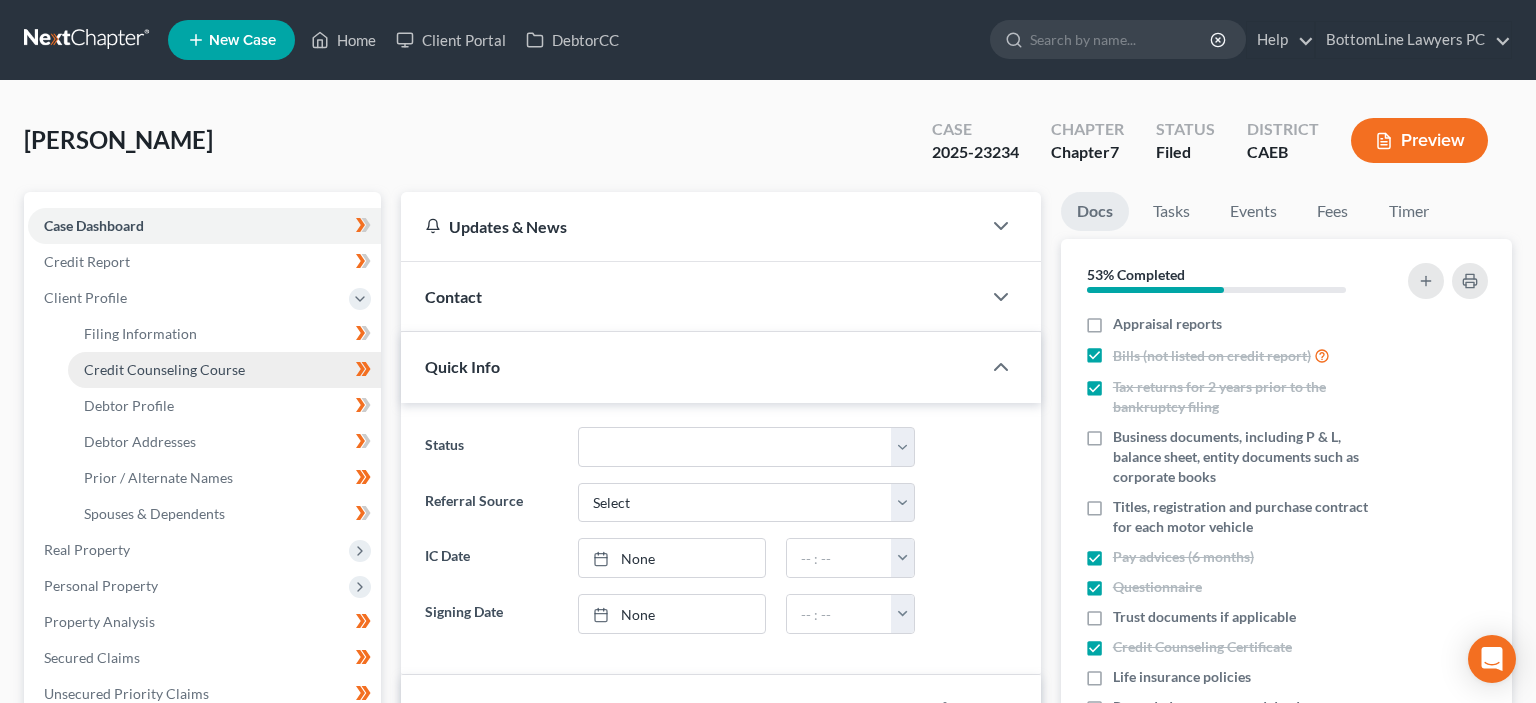 click on "Credit Counseling Course" at bounding box center [224, 370] 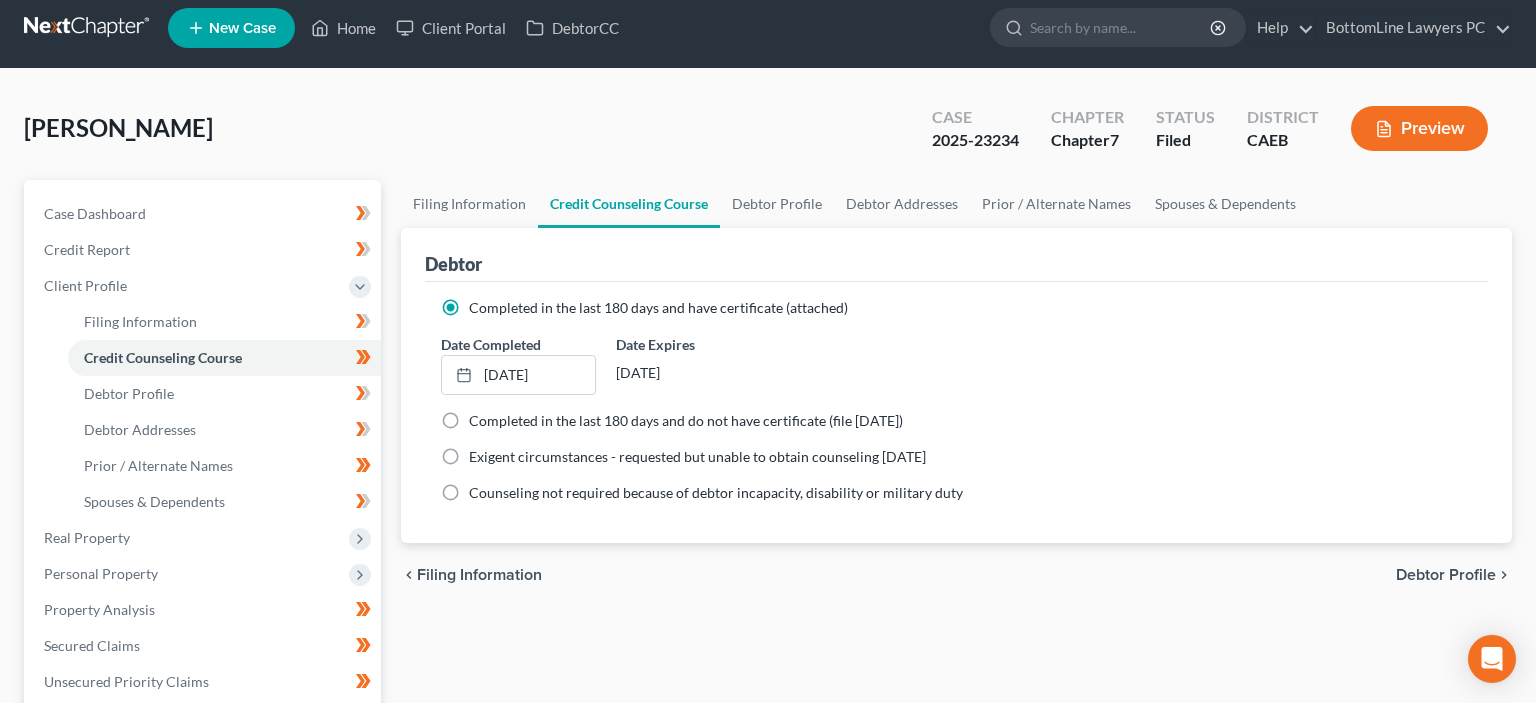 scroll, scrollTop: 0, scrollLeft: 0, axis: both 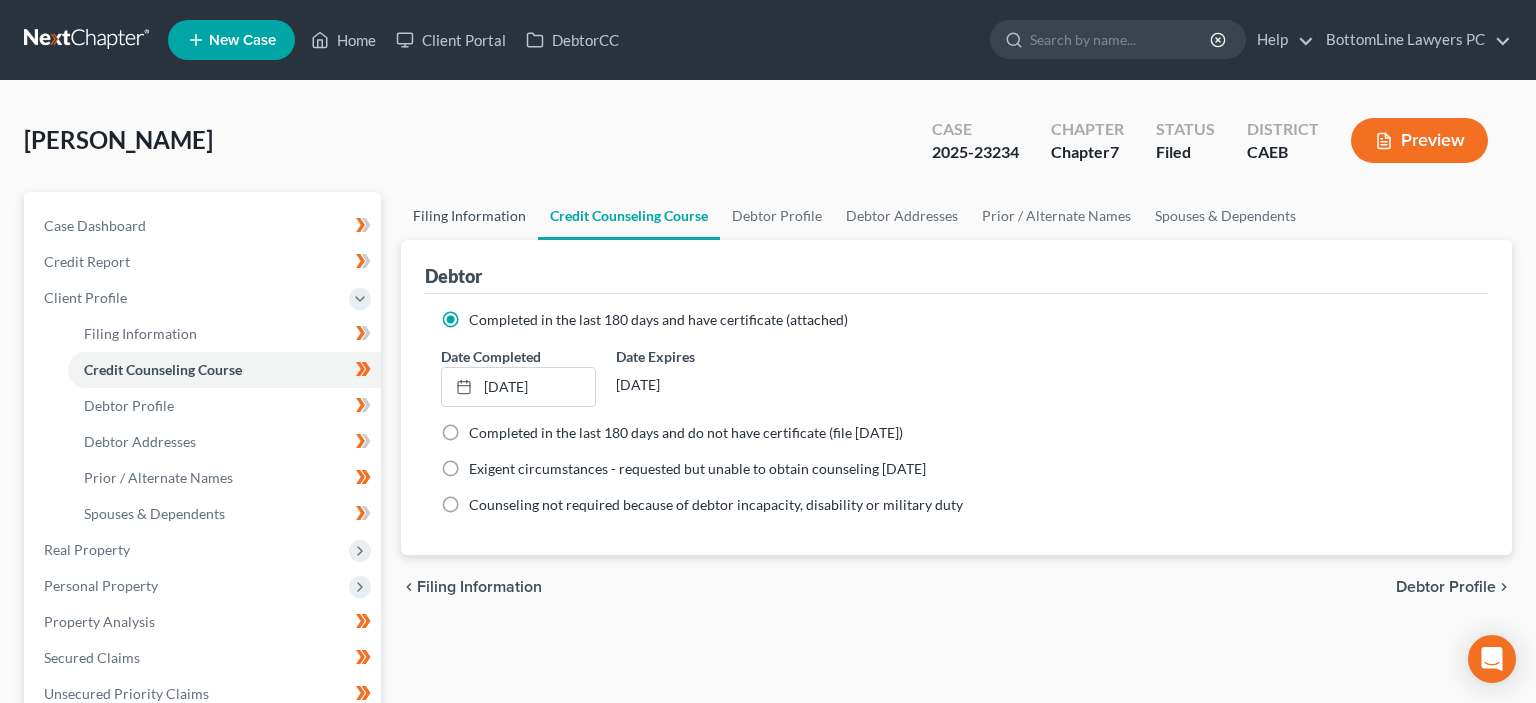click on "Filing Information" at bounding box center [469, 216] 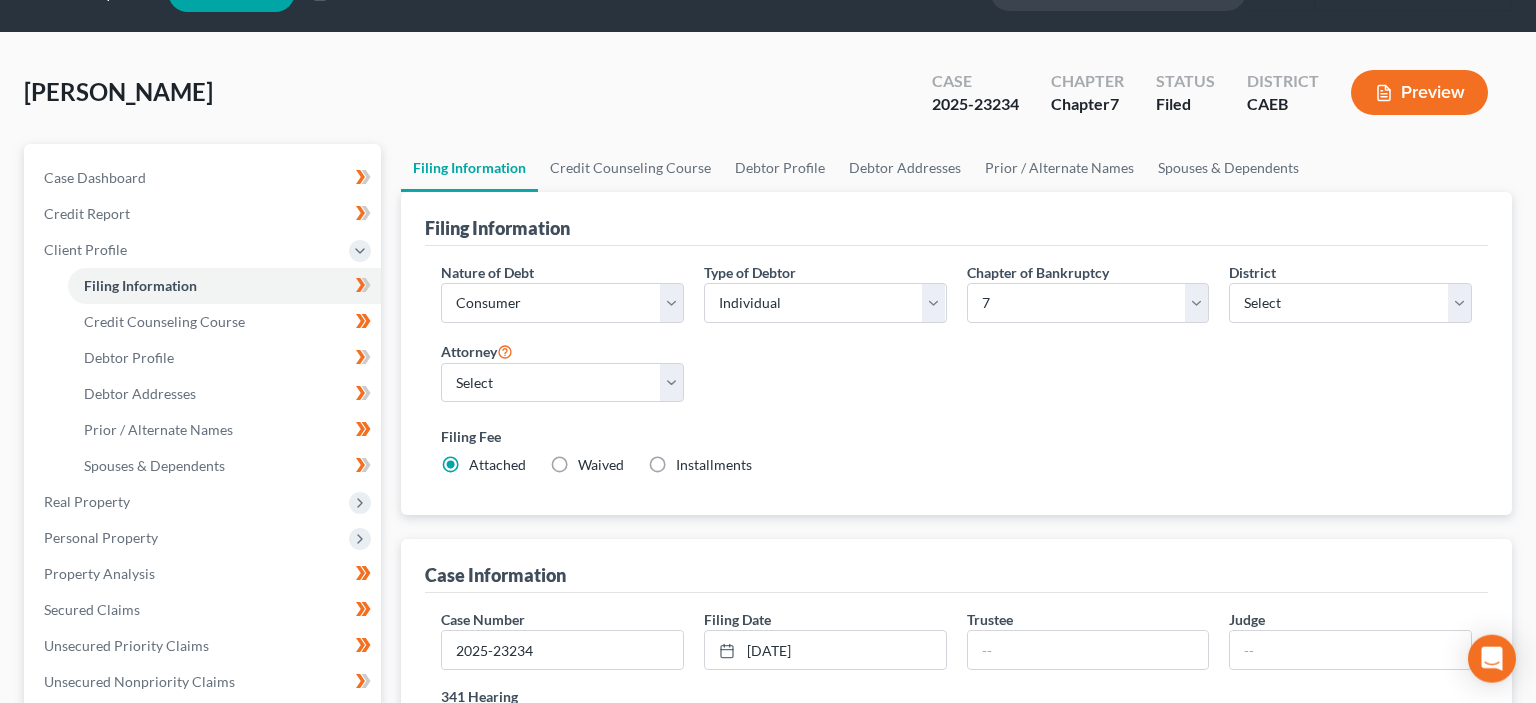 scroll, scrollTop: 38, scrollLeft: 0, axis: vertical 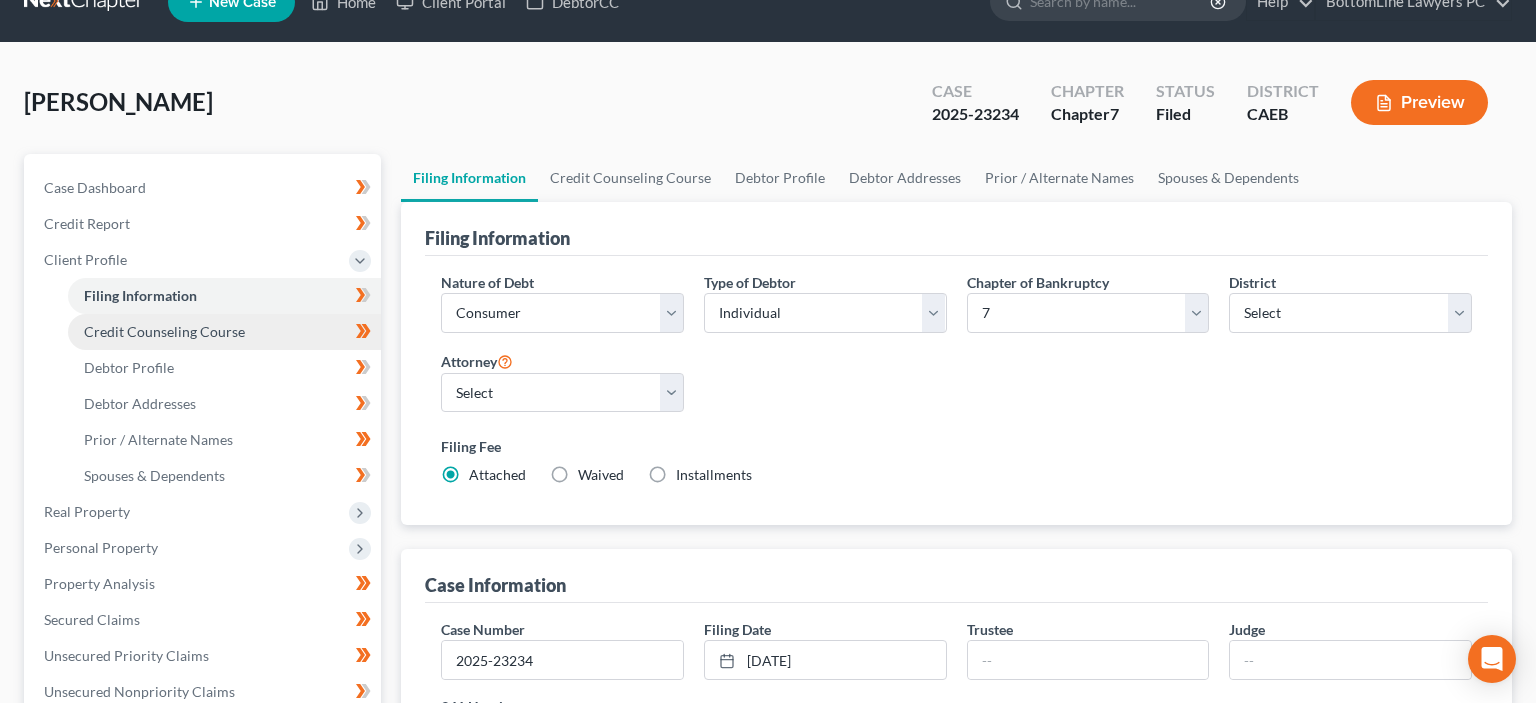 click on "Credit Counseling Course" at bounding box center [164, 331] 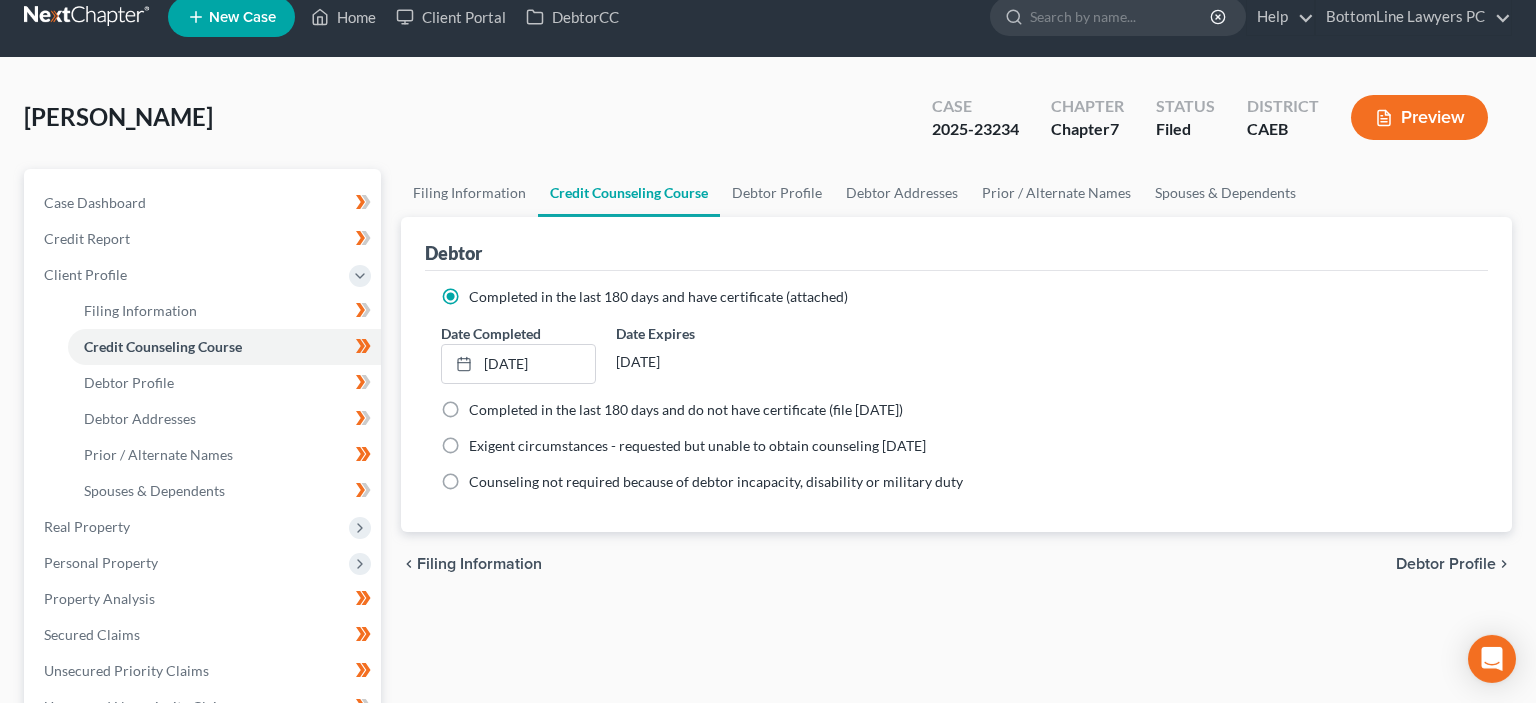 scroll, scrollTop: 0, scrollLeft: 0, axis: both 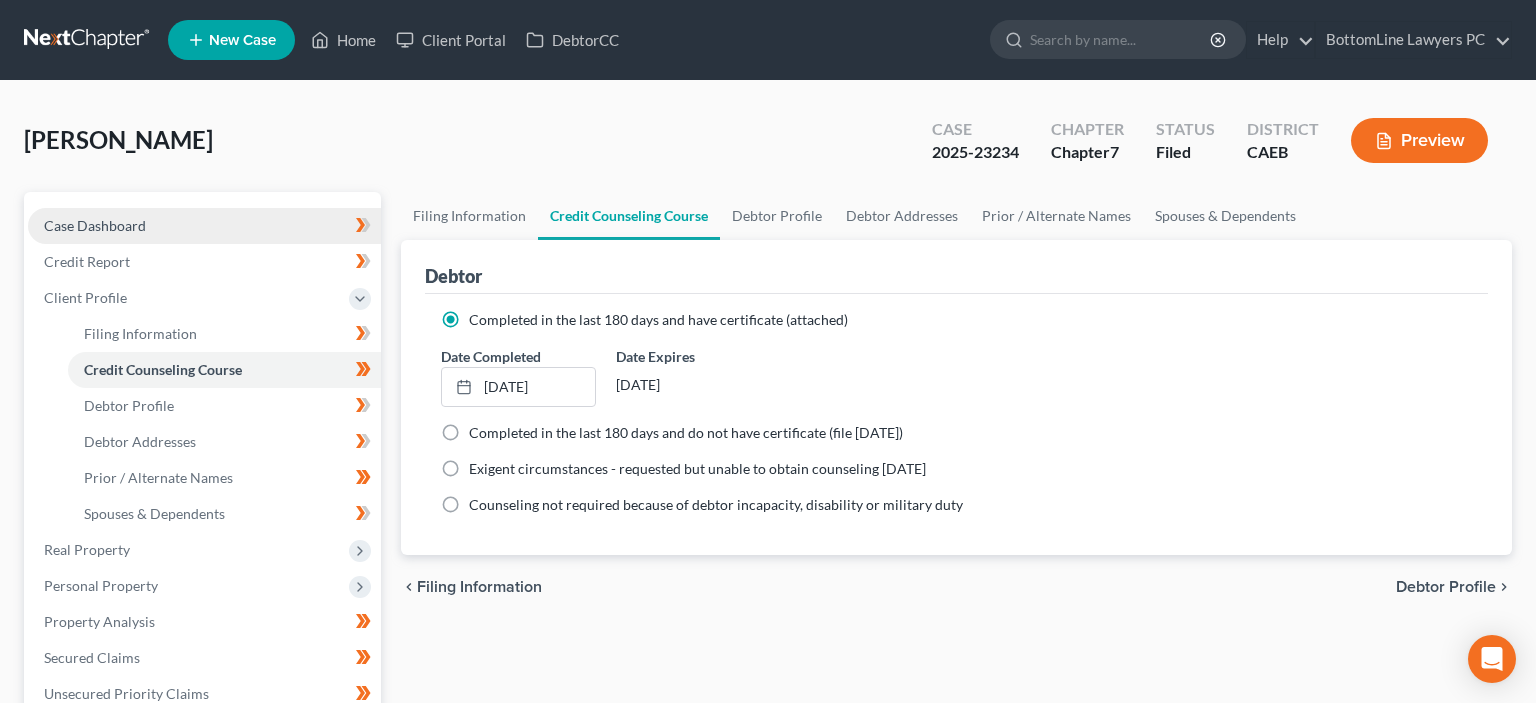 click on "Case Dashboard" at bounding box center [95, 225] 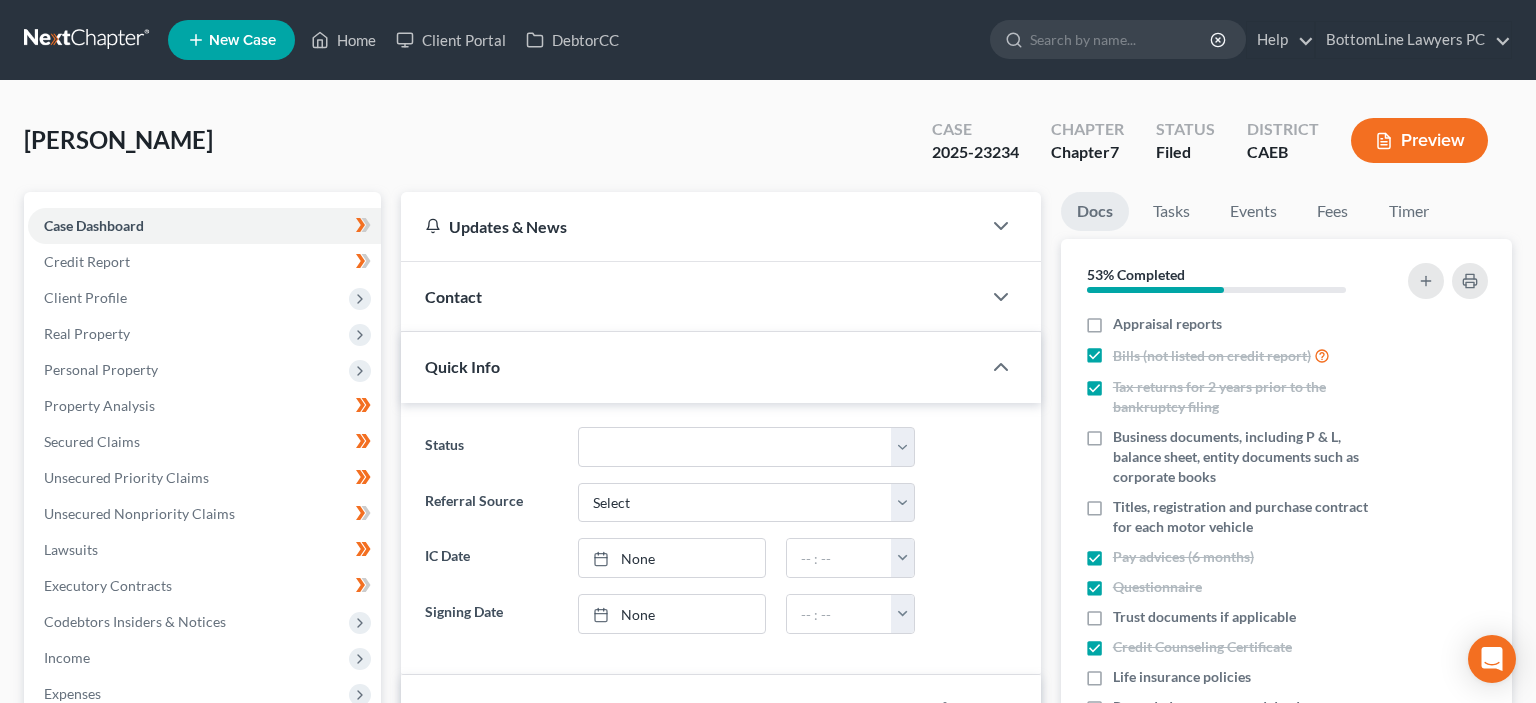 scroll, scrollTop: 963, scrollLeft: 0, axis: vertical 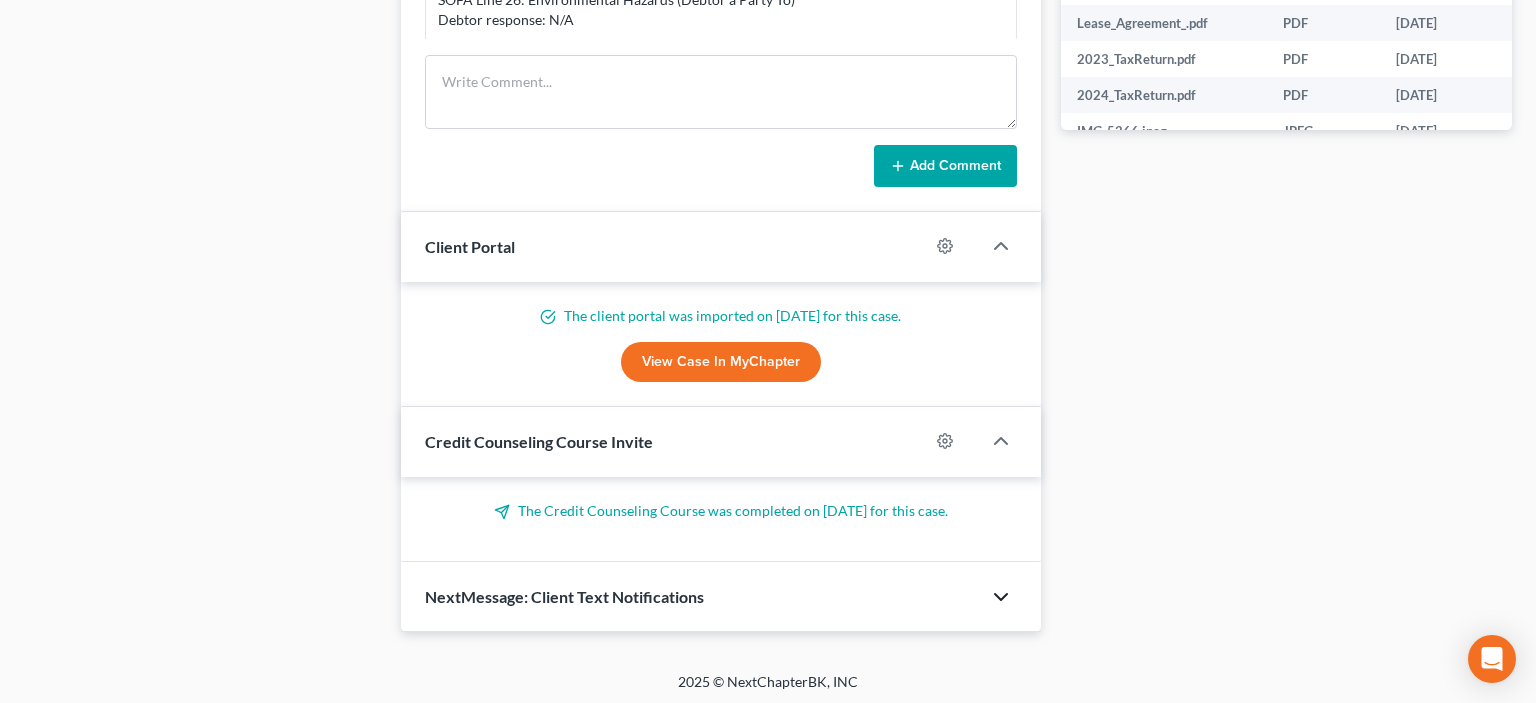 click 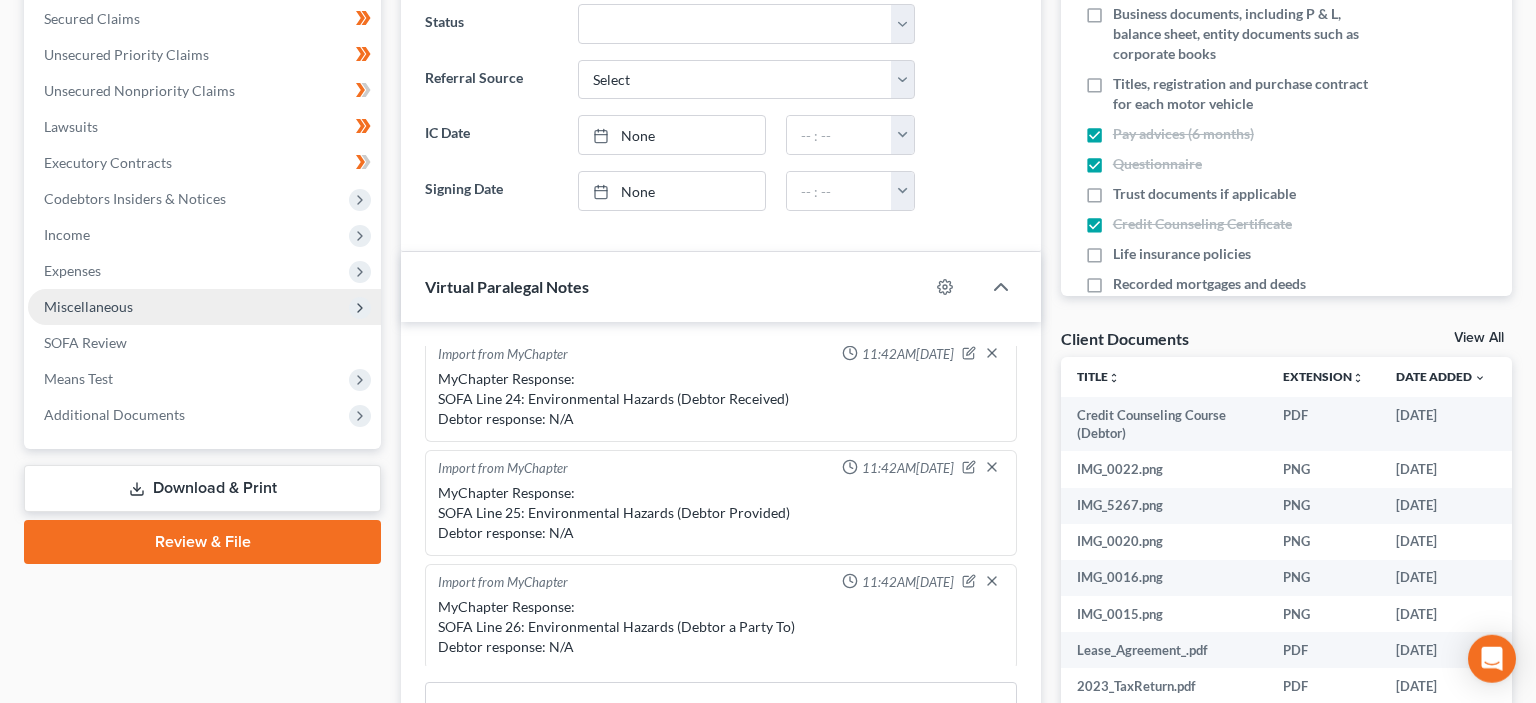 scroll, scrollTop: 422, scrollLeft: 0, axis: vertical 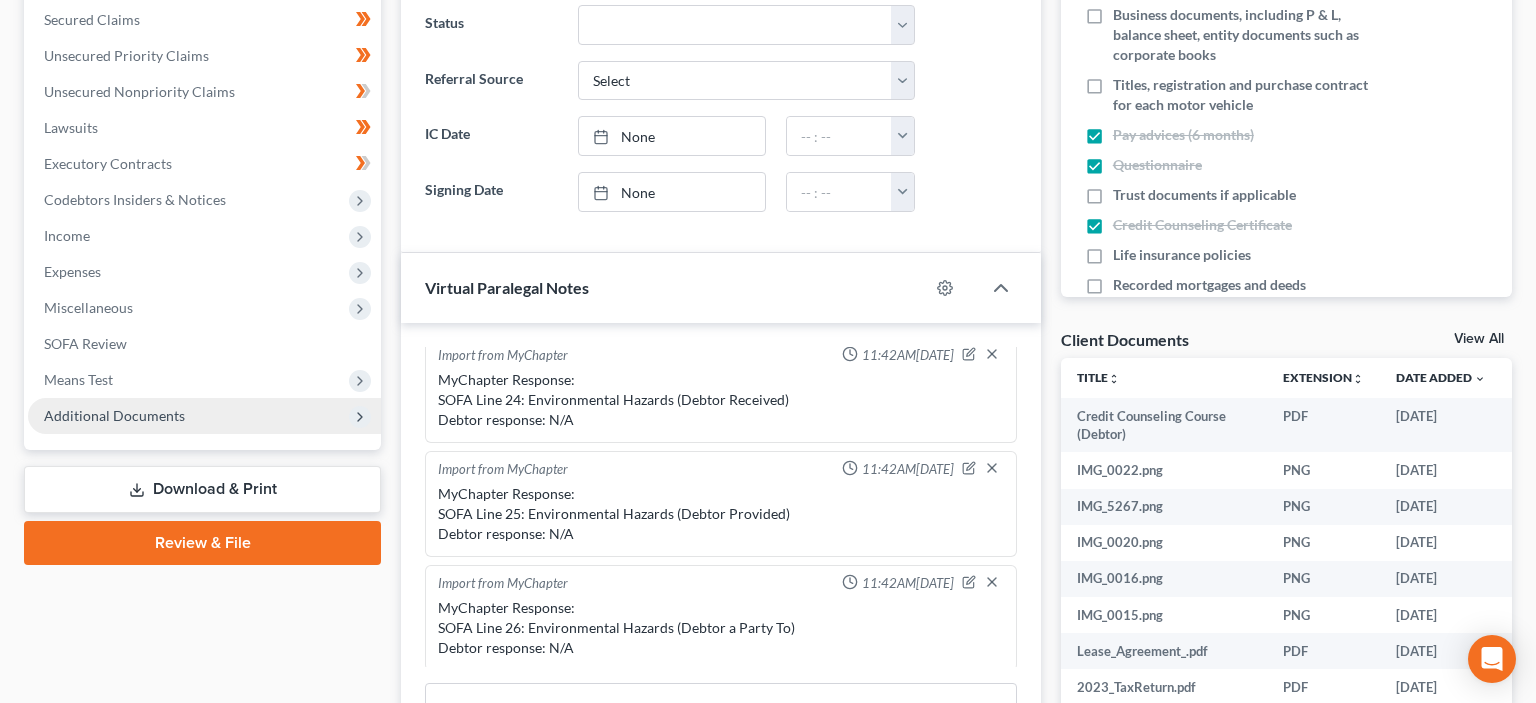 click on "Additional Documents" at bounding box center (114, 415) 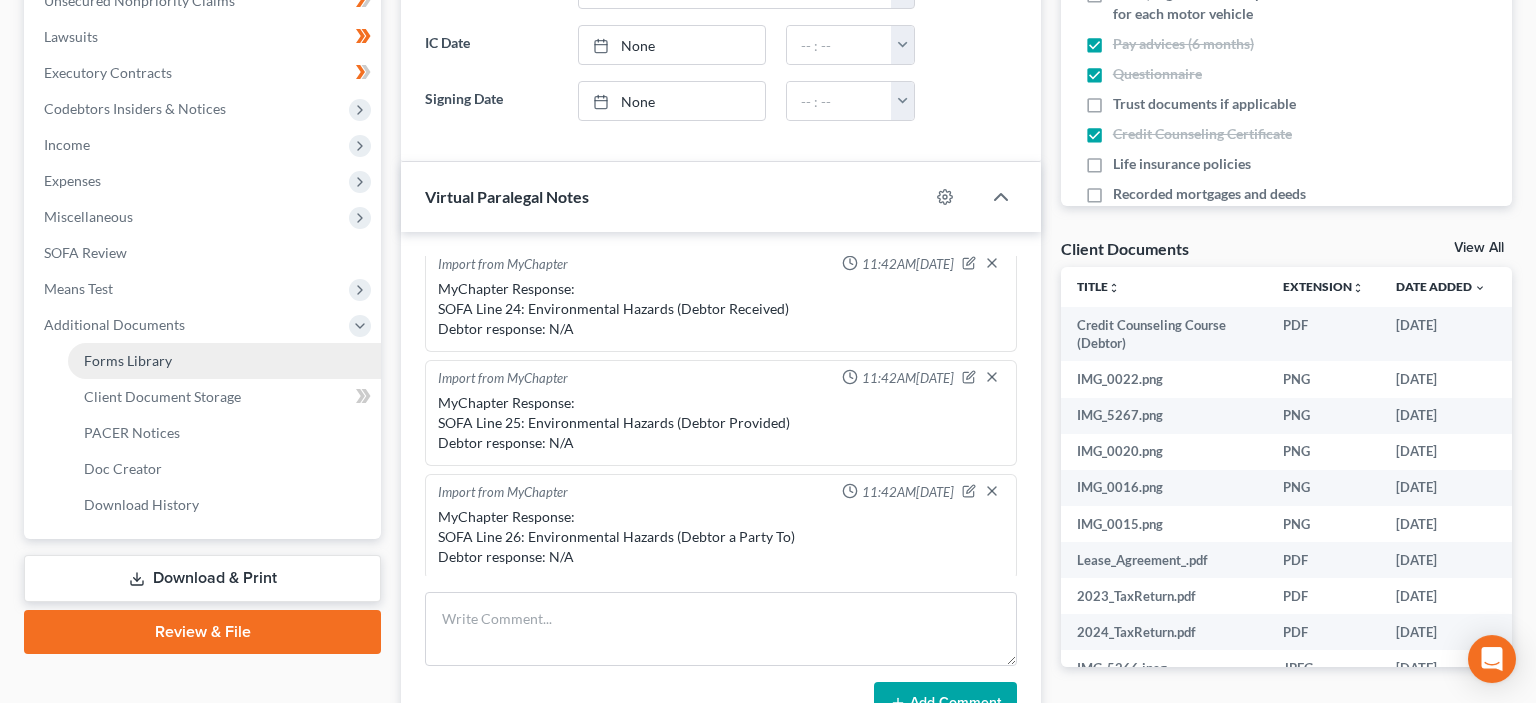 scroll, scrollTop: 633, scrollLeft: 0, axis: vertical 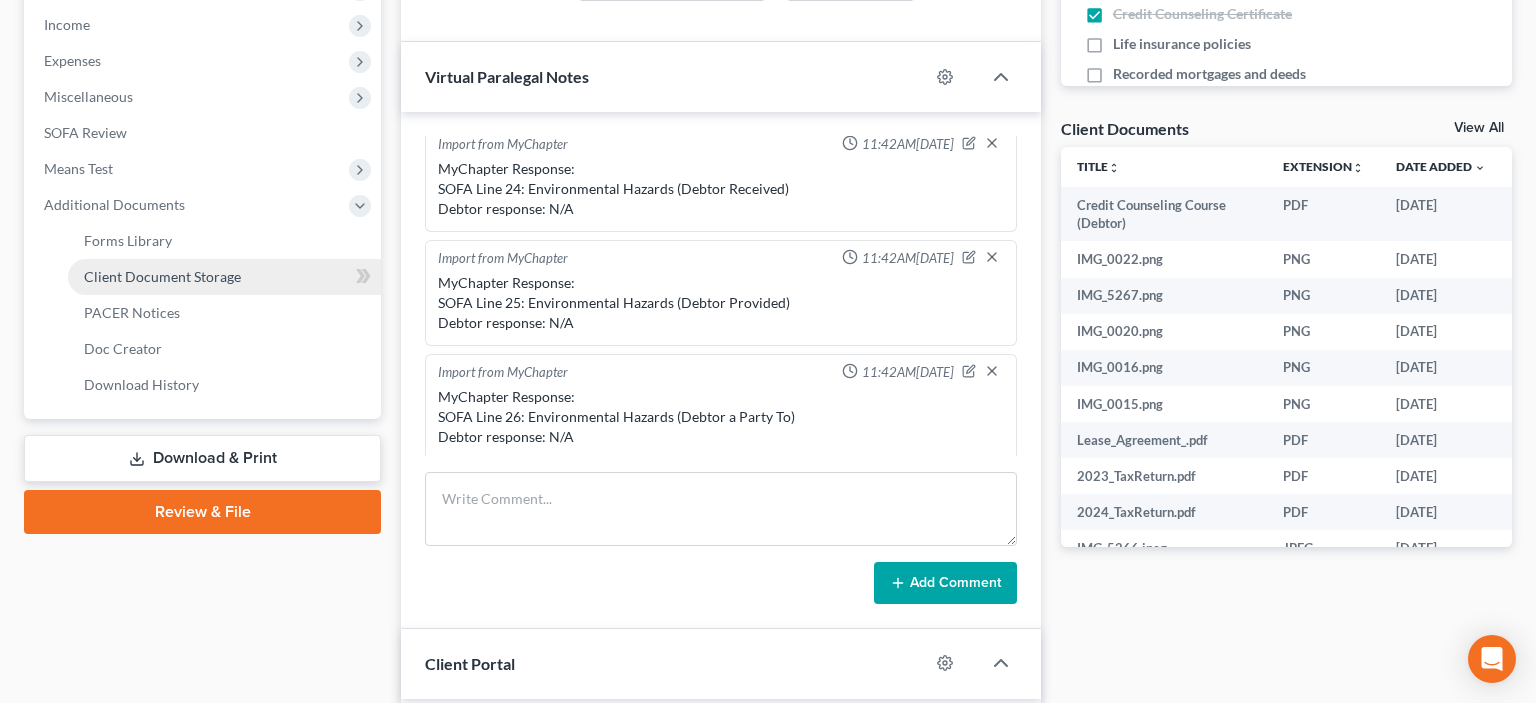 click on "Client Document Storage" at bounding box center [162, 276] 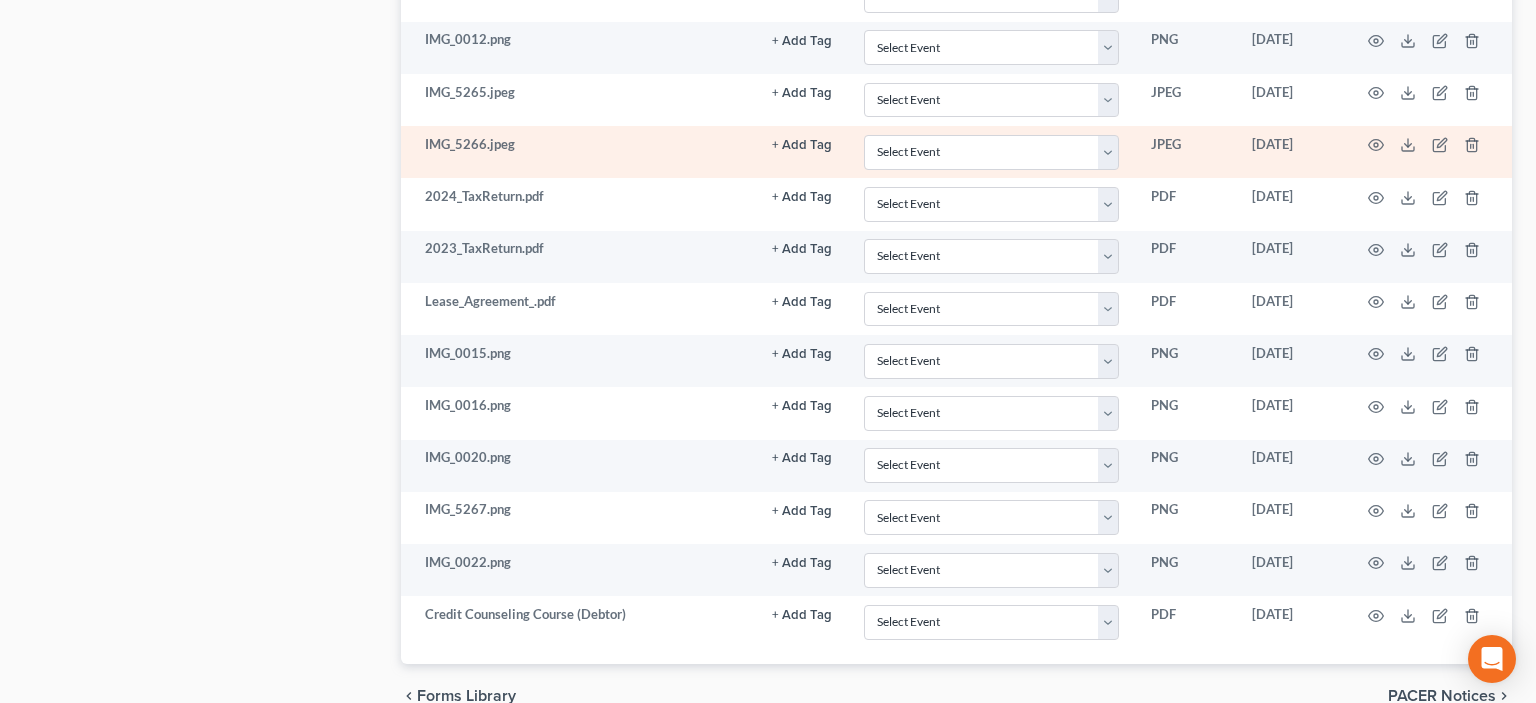 scroll, scrollTop: 2016, scrollLeft: 0, axis: vertical 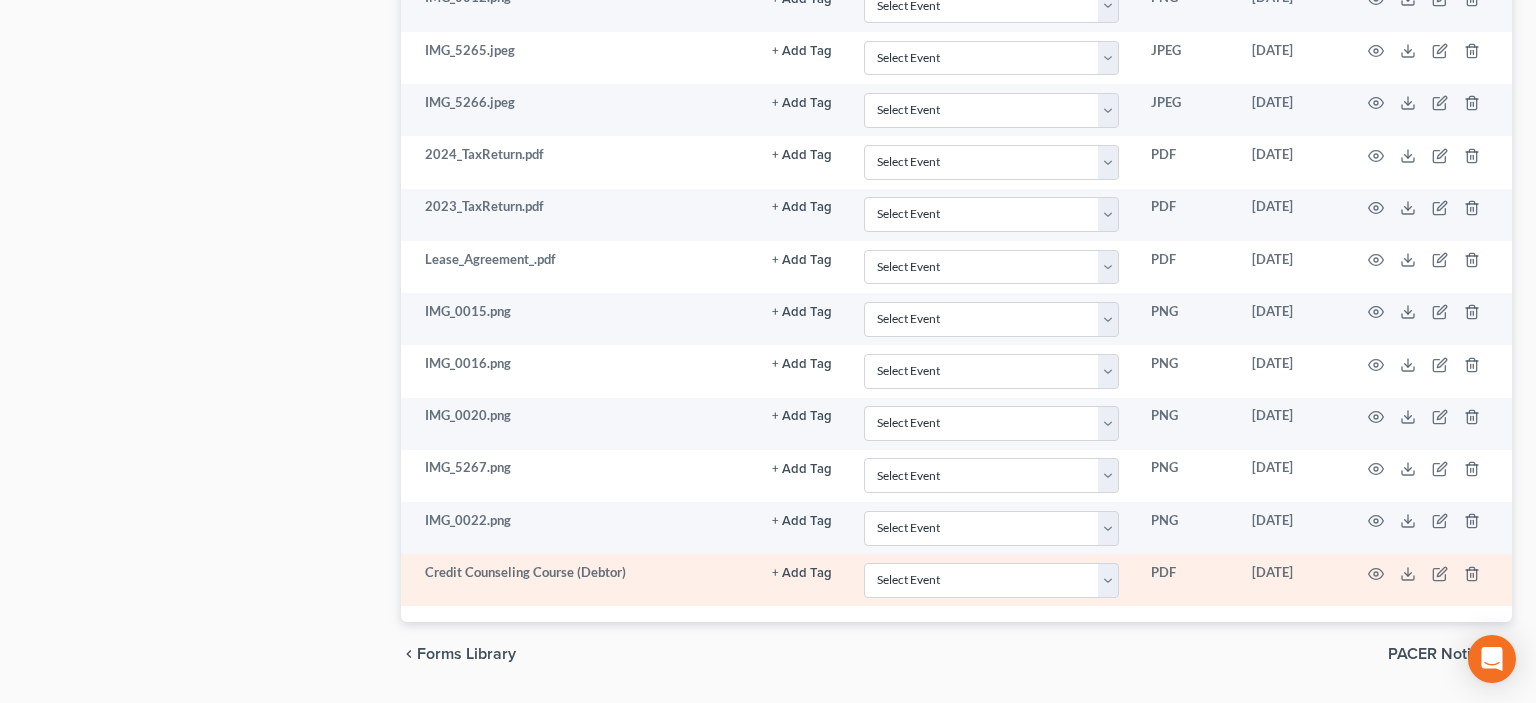 click on "Credit Counseling Course (Debtor)" at bounding box center [578, 580] 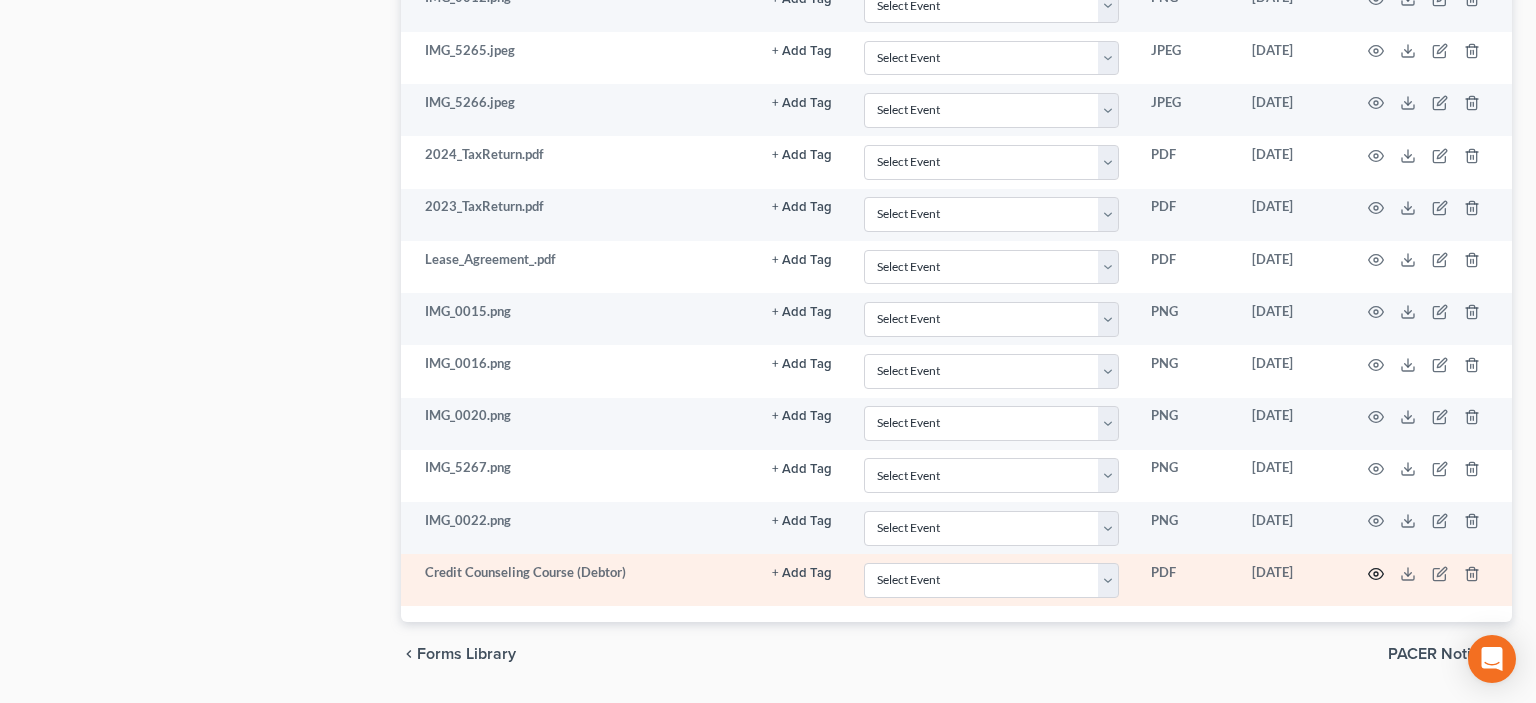 click 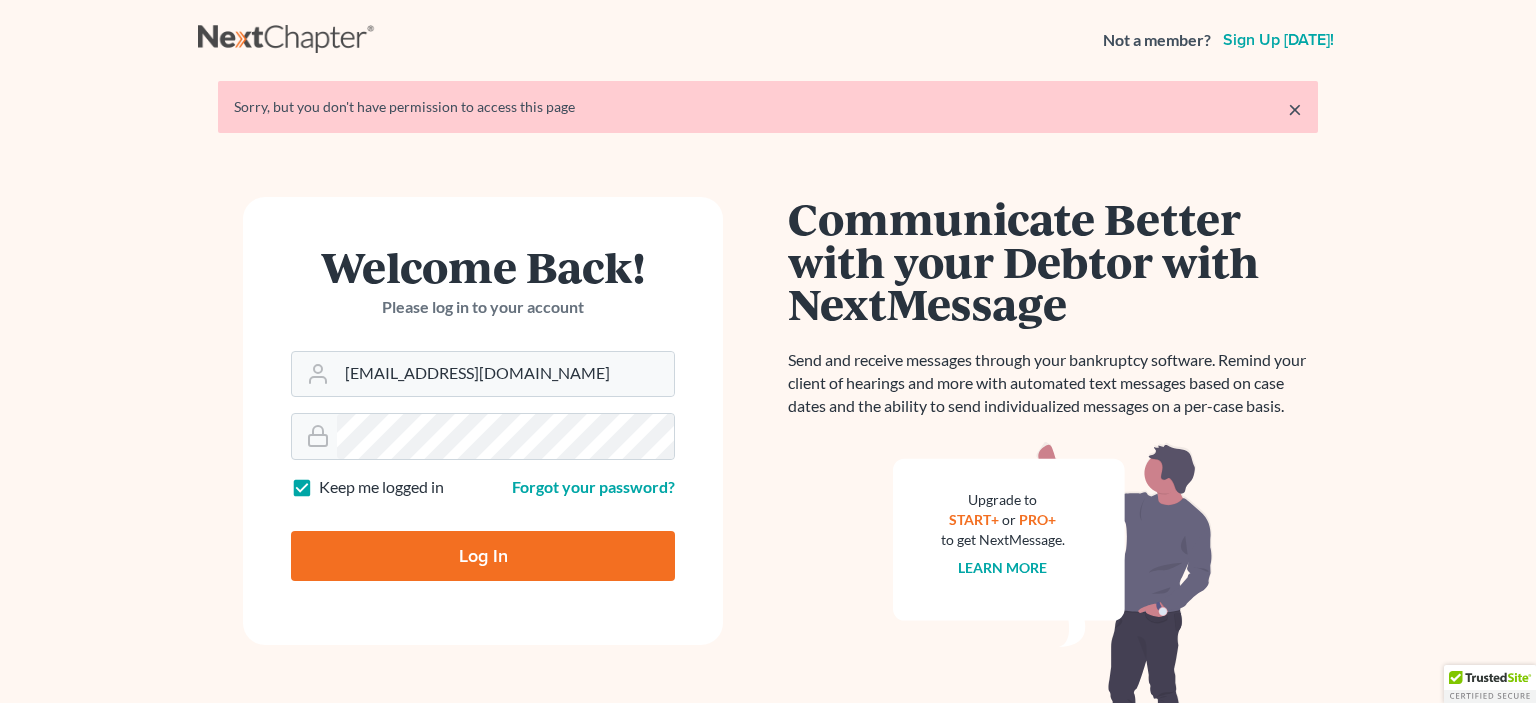 scroll, scrollTop: 0, scrollLeft: 0, axis: both 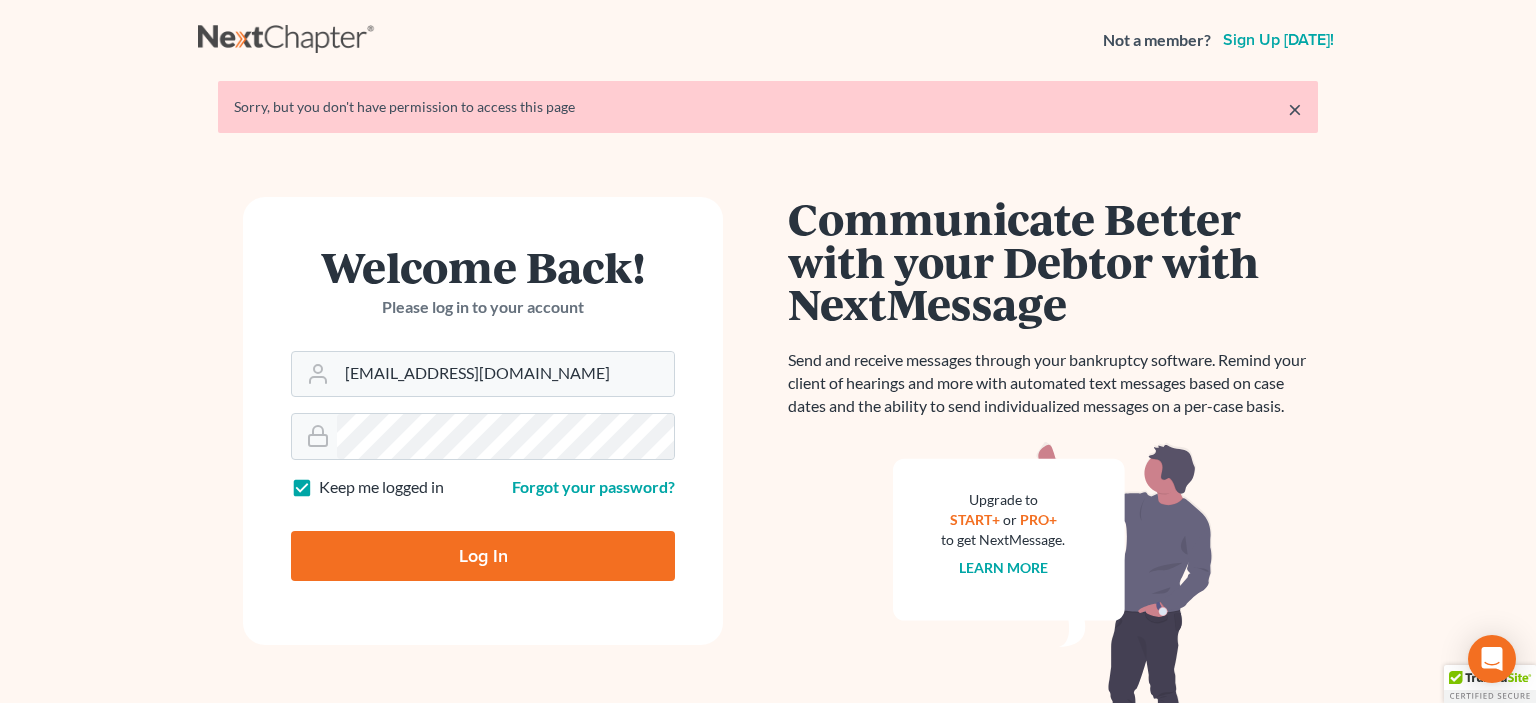 click on "Log In" at bounding box center [483, 556] 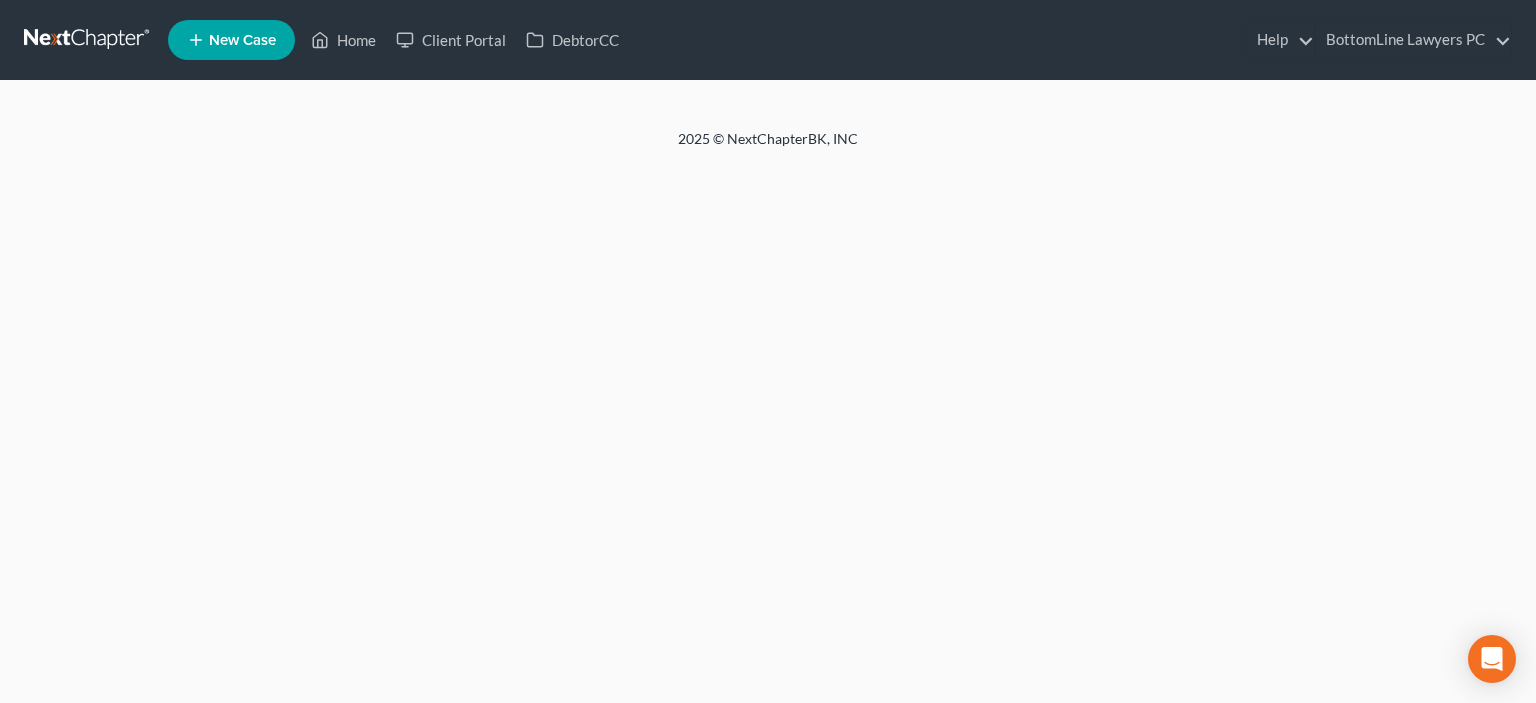scroll, scrollTop: 0, scrollLeft: 0, axis: both 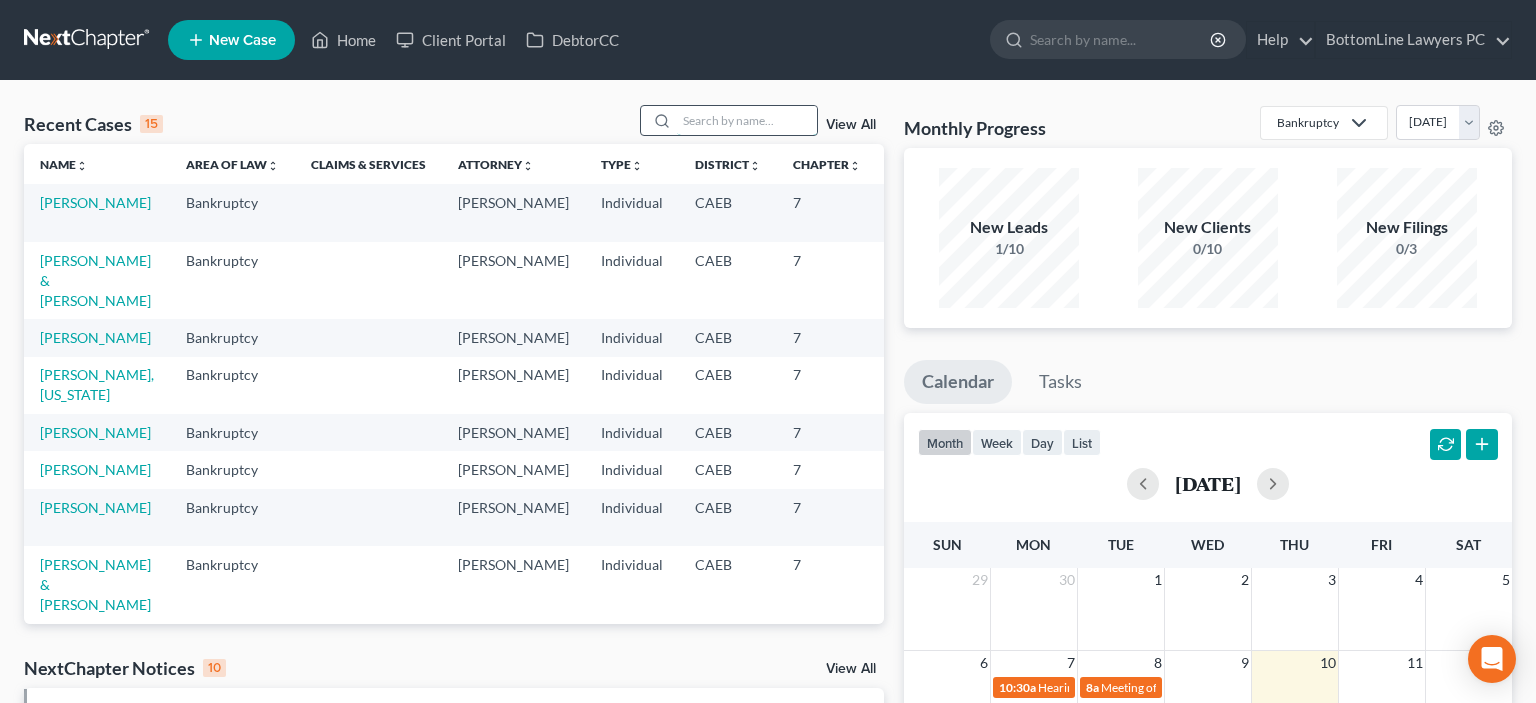 click at bounding box center [747, 120] 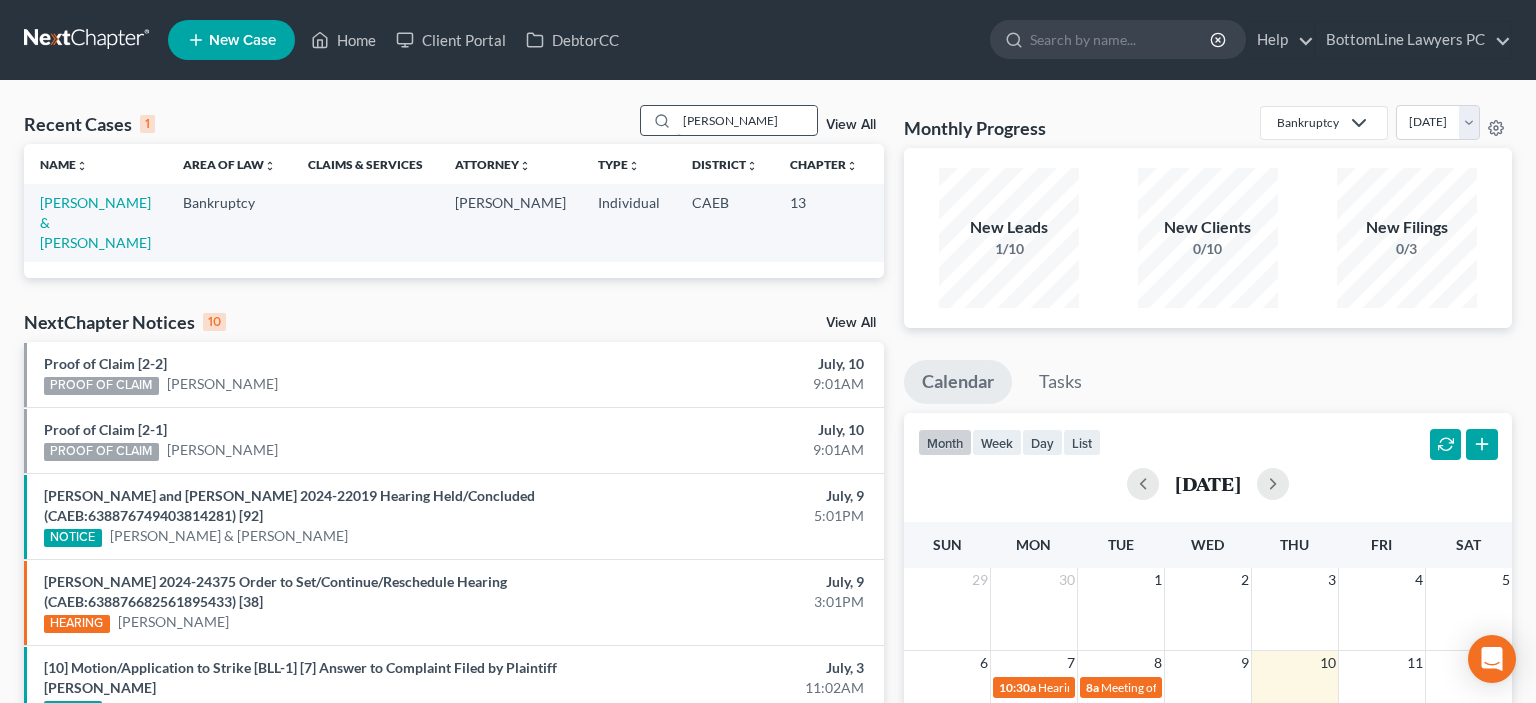 type on "[PERSON_NAME]" 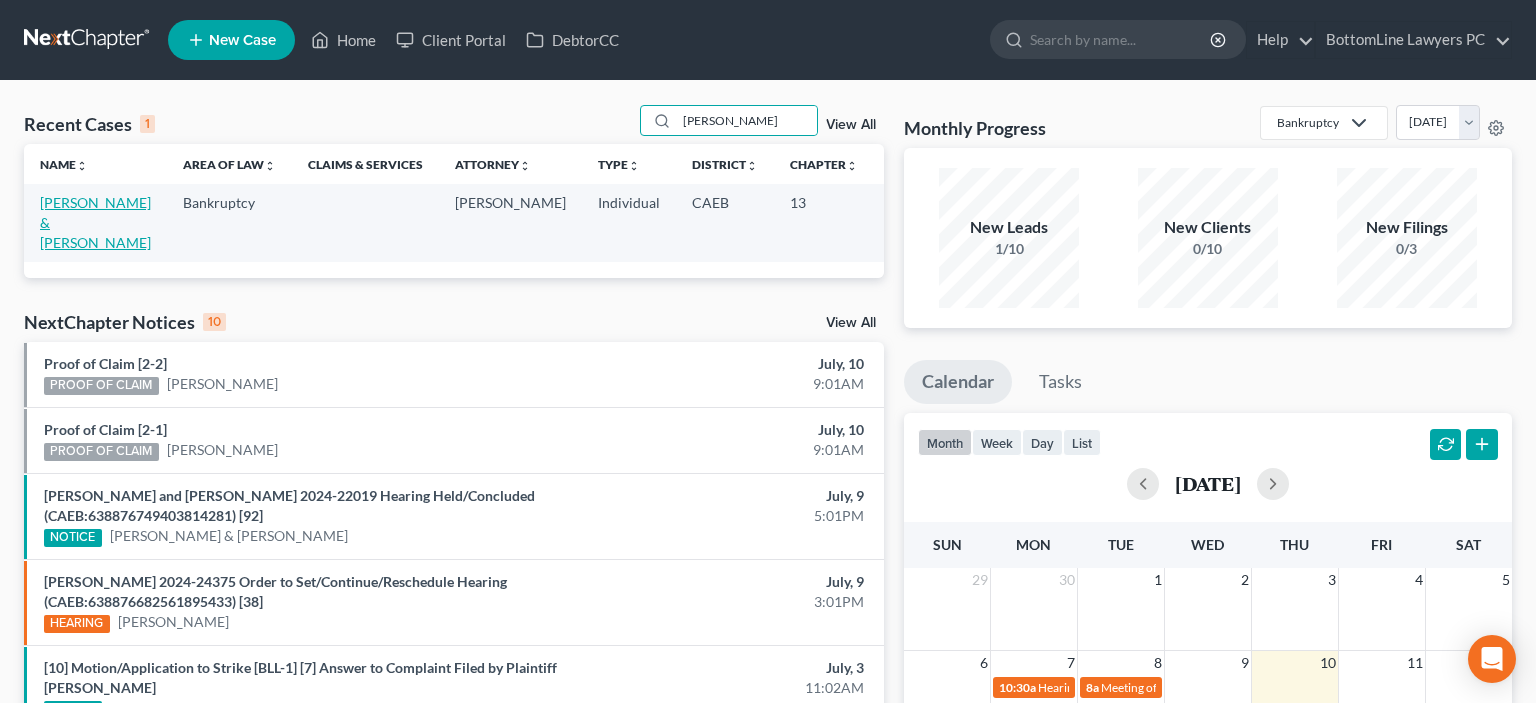 click on "[PERSON_NAME] & [PERSON_NAME]" at bounding box center [95, 222] 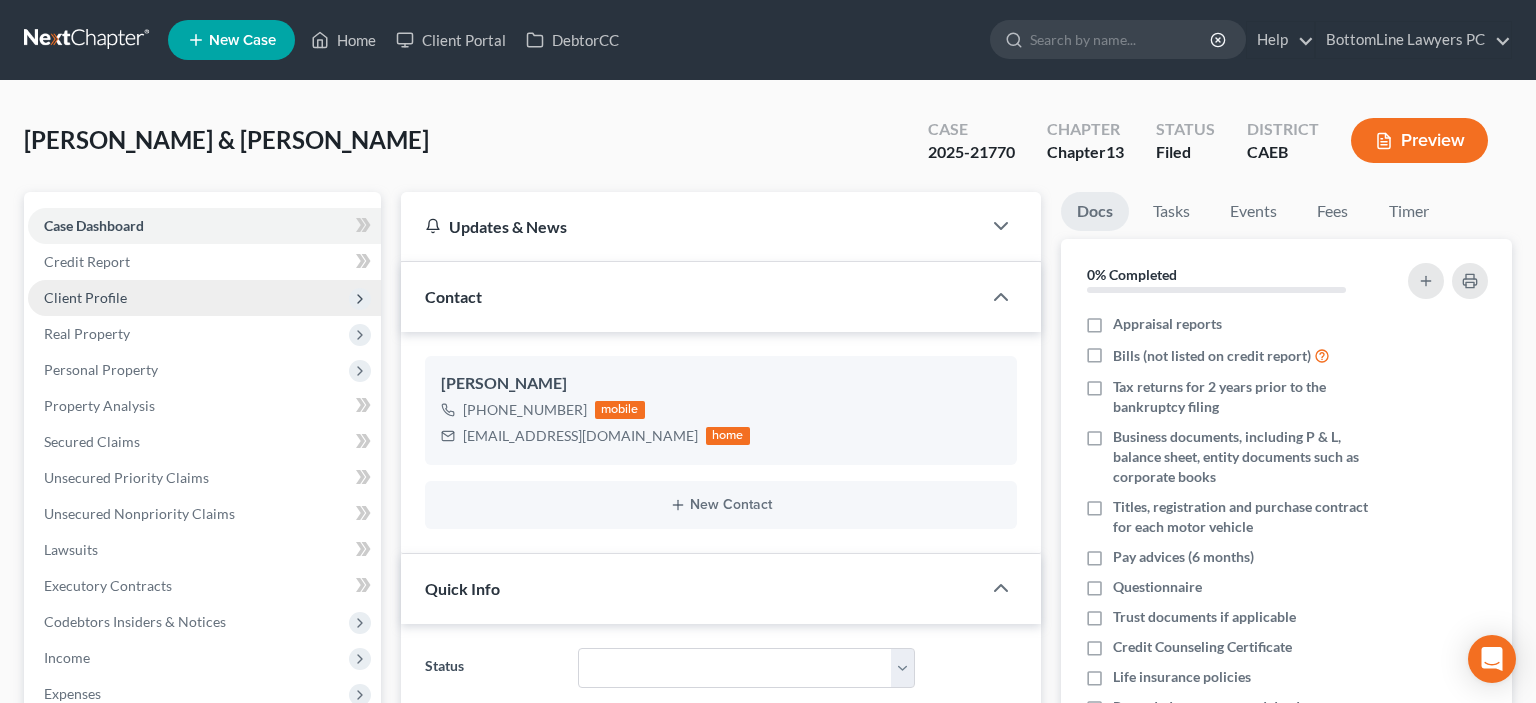 click on "Client Profile" at bounding box center (204, 298) 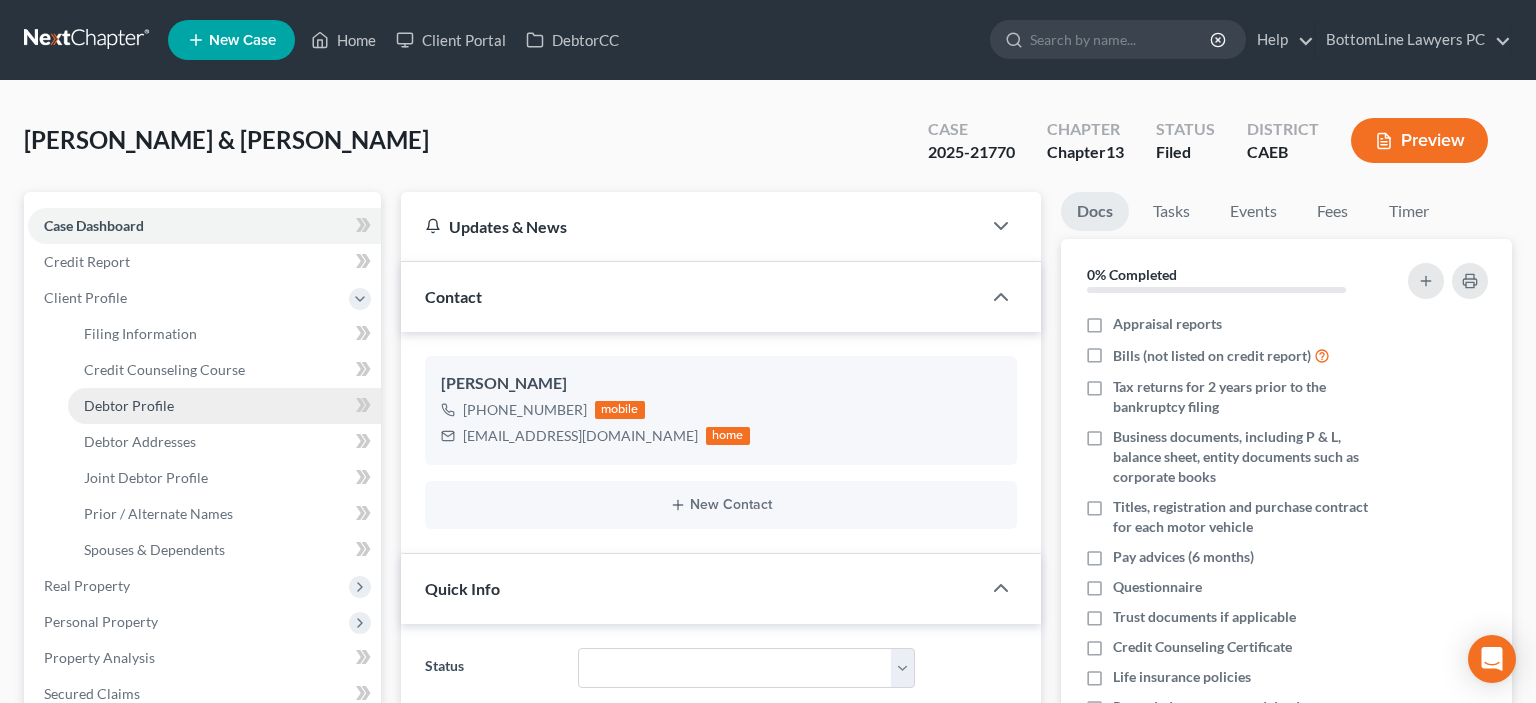 click on "Debtor Profile" at bounding box center [129, 405] 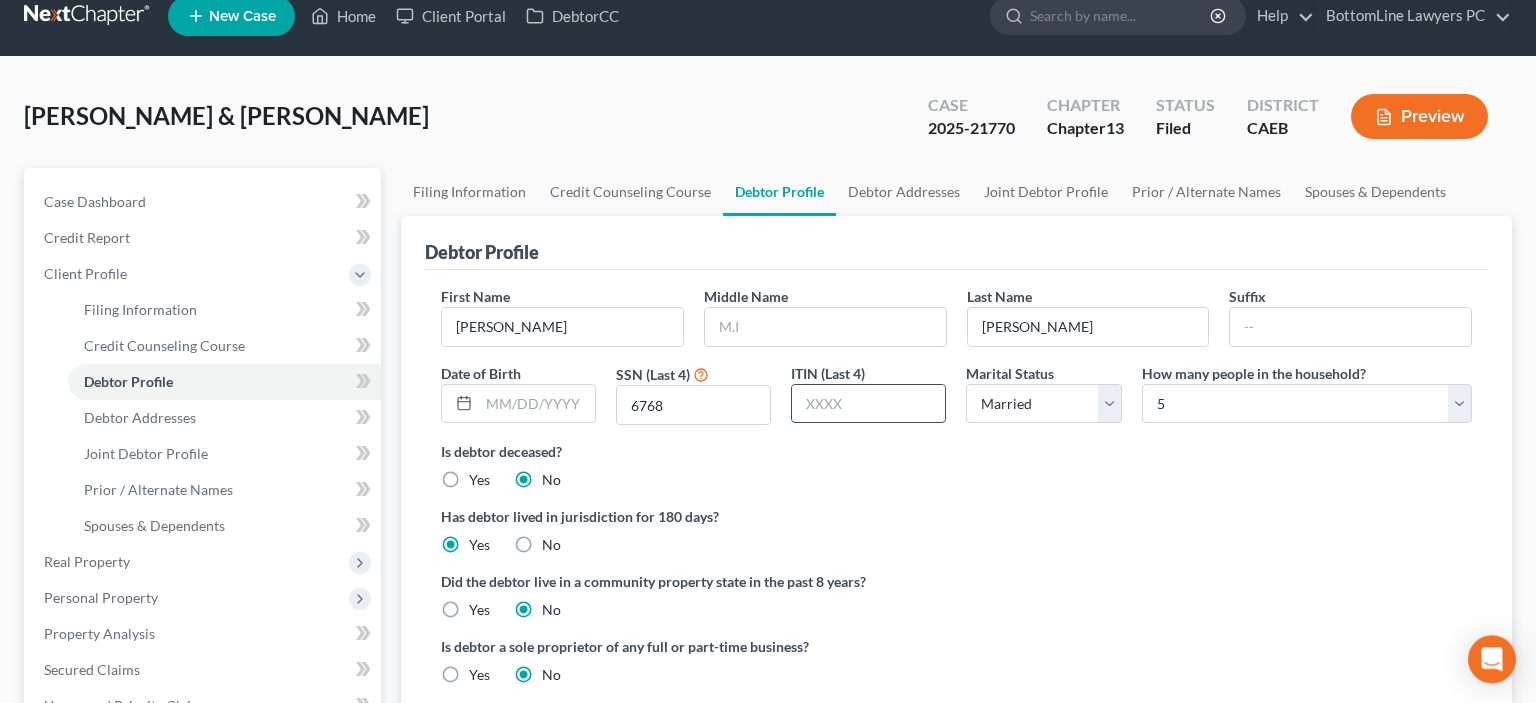 scroll, scrollTop: 0, scrollLeft: 0, axis: both 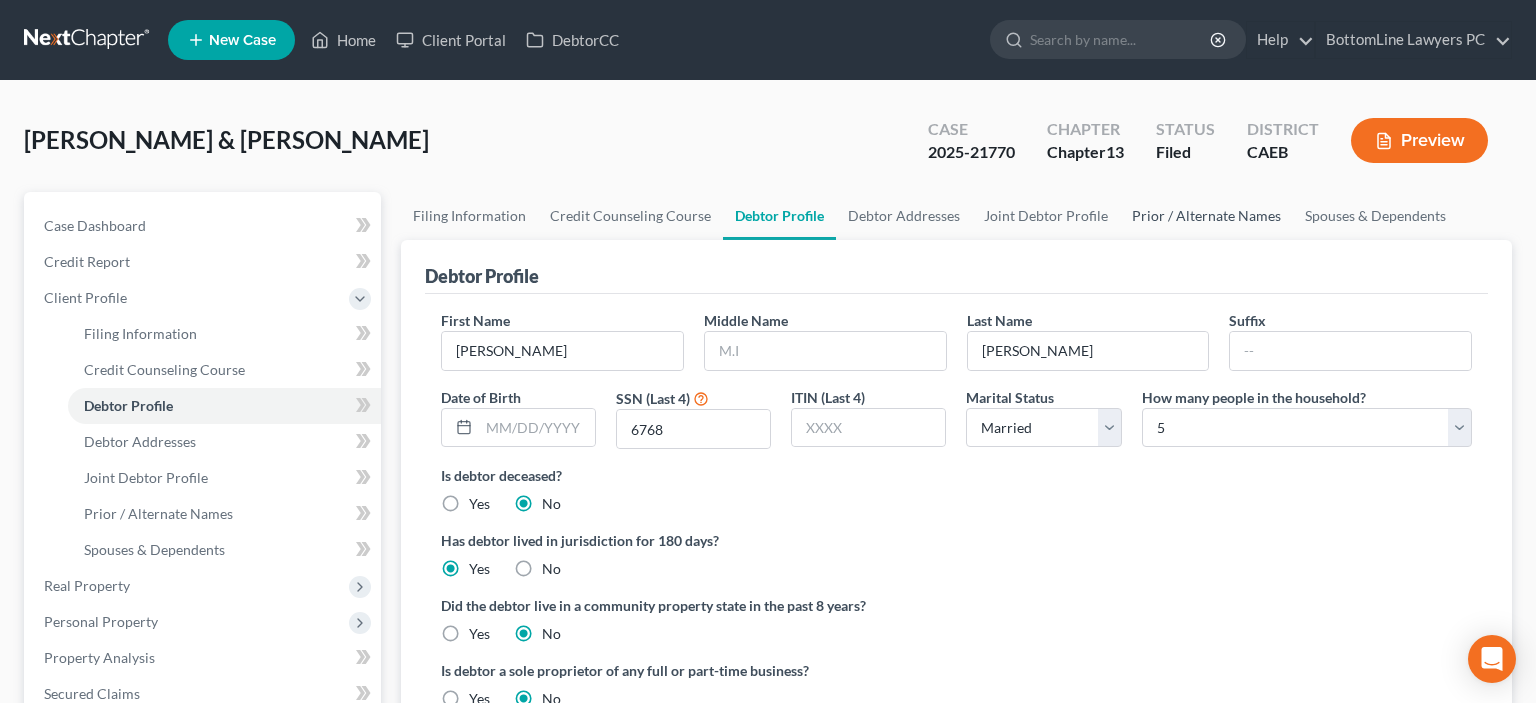 click on "Prior / Alternate Names" at bounding box center [1206, 216] 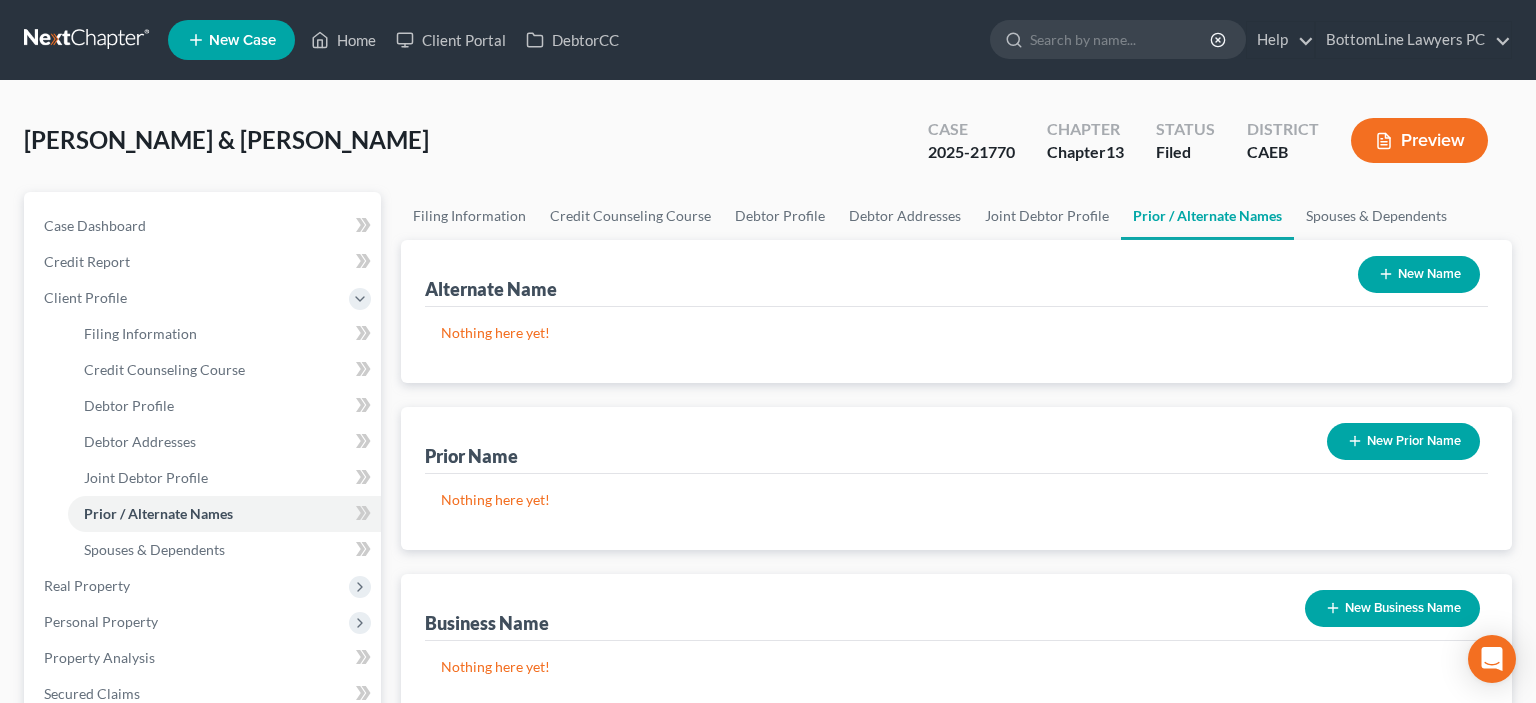 click on "New Name" at bounding box center (1419, 274) 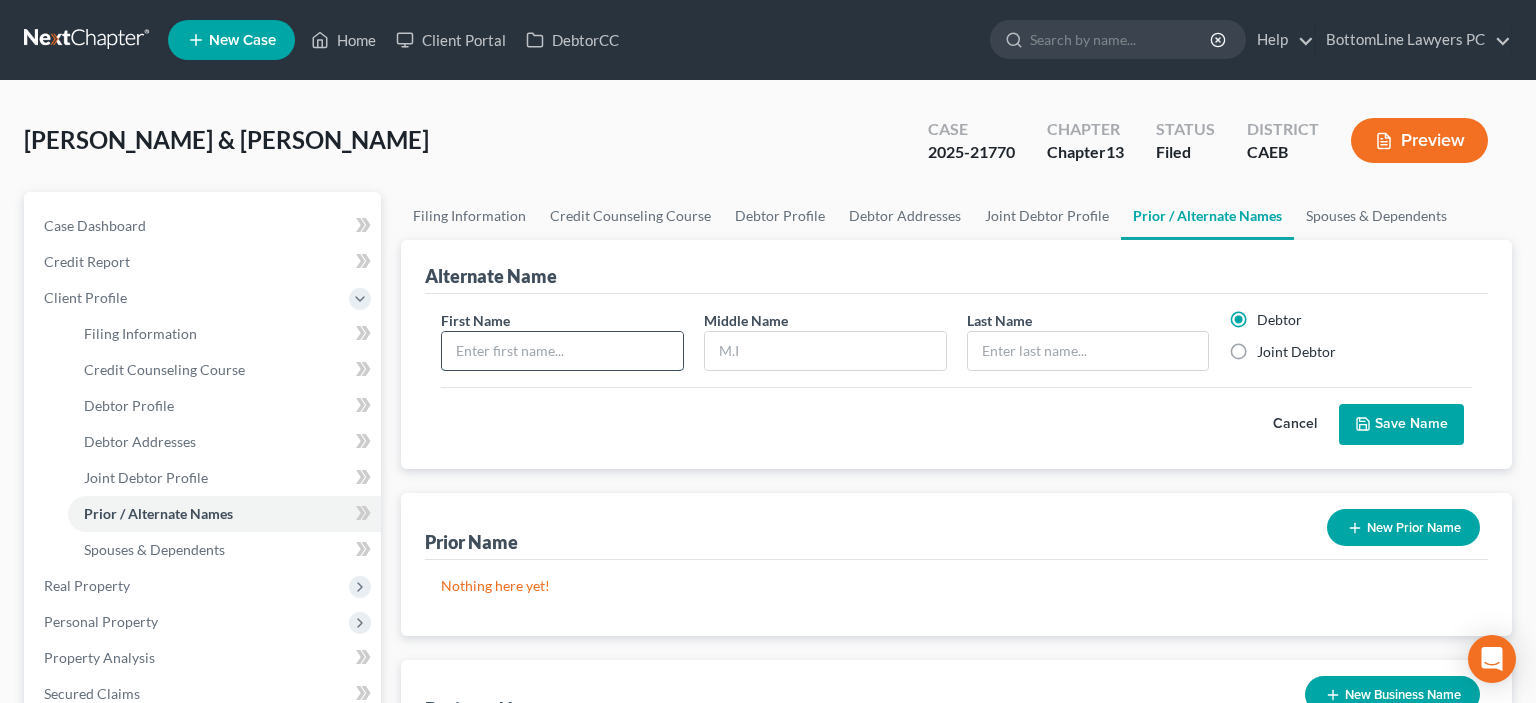 click at bounding box center (562, 351) 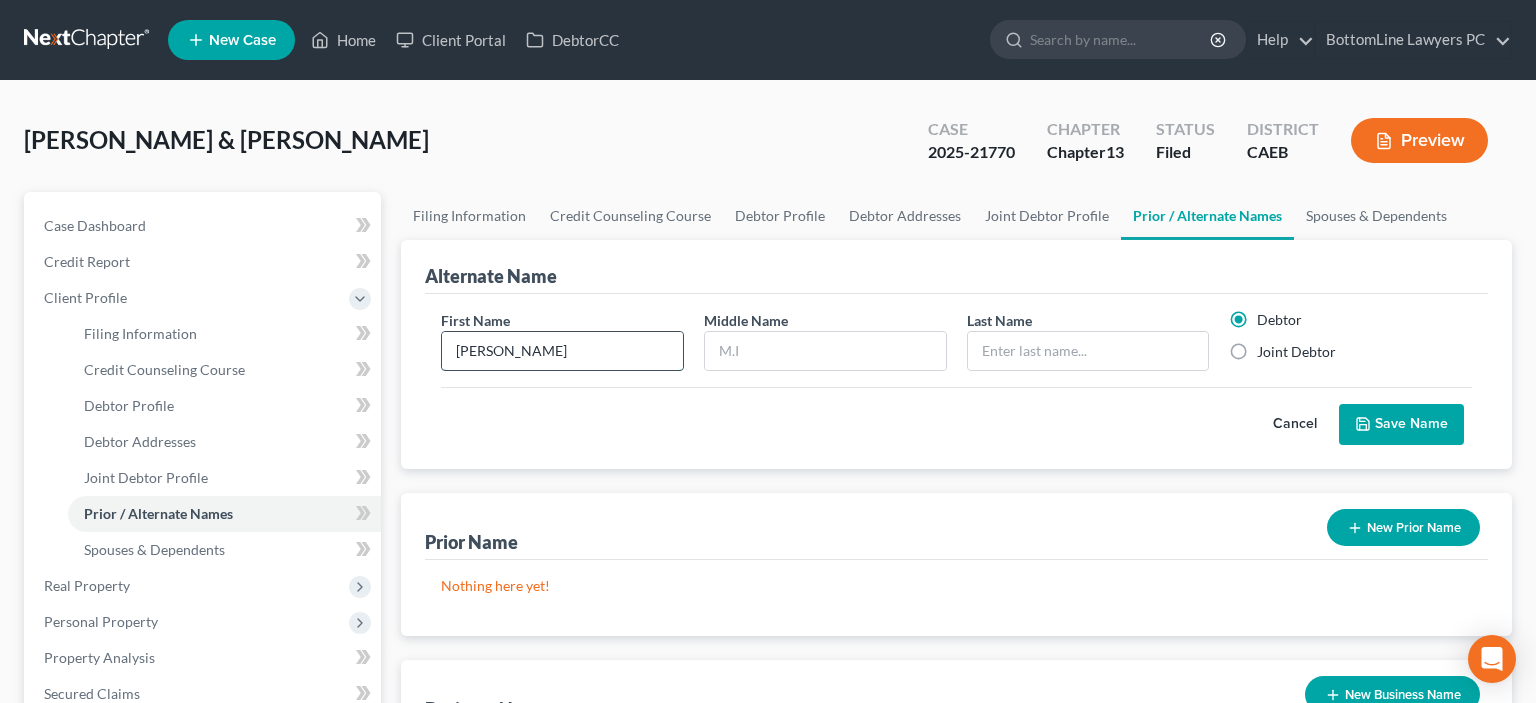 type on "[PERSON_NAME]" 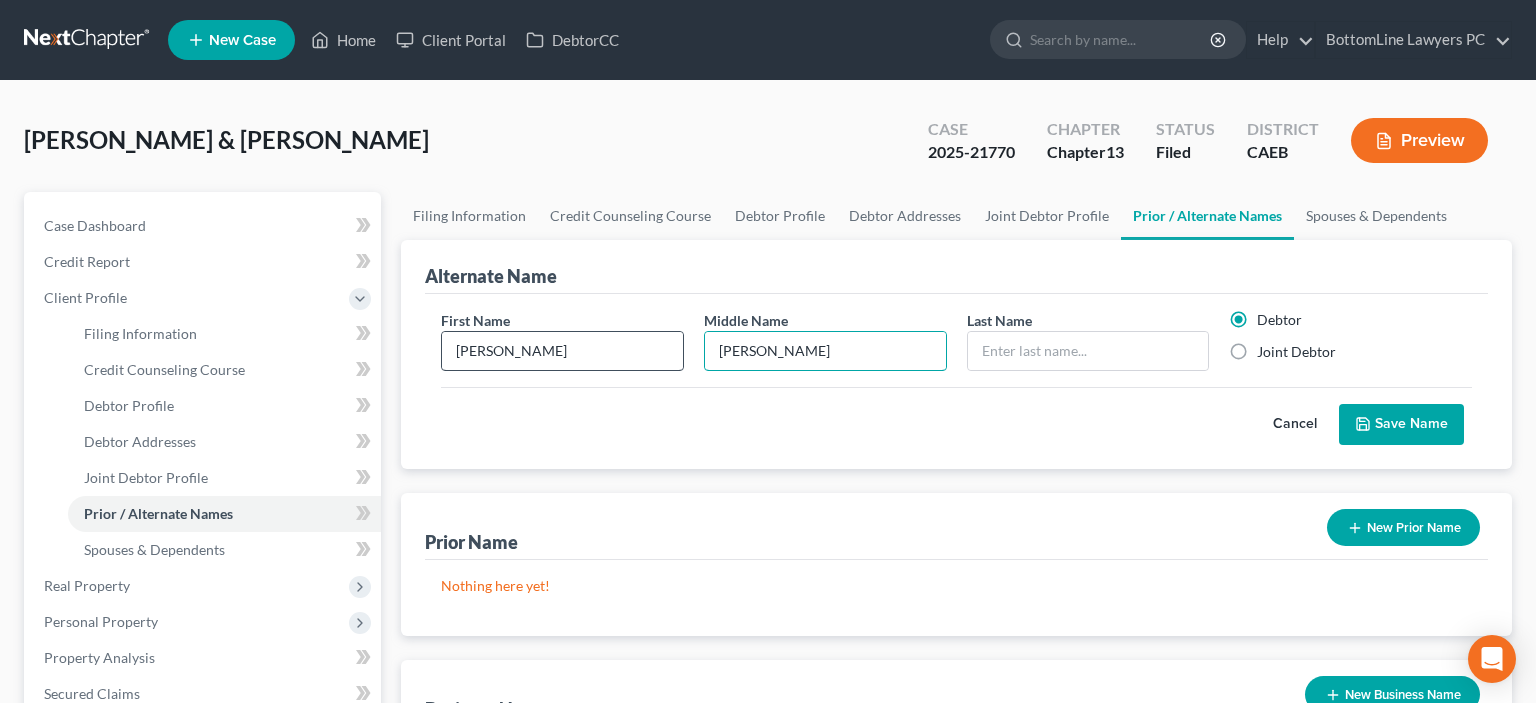 type on "[PERSON_NAME]" 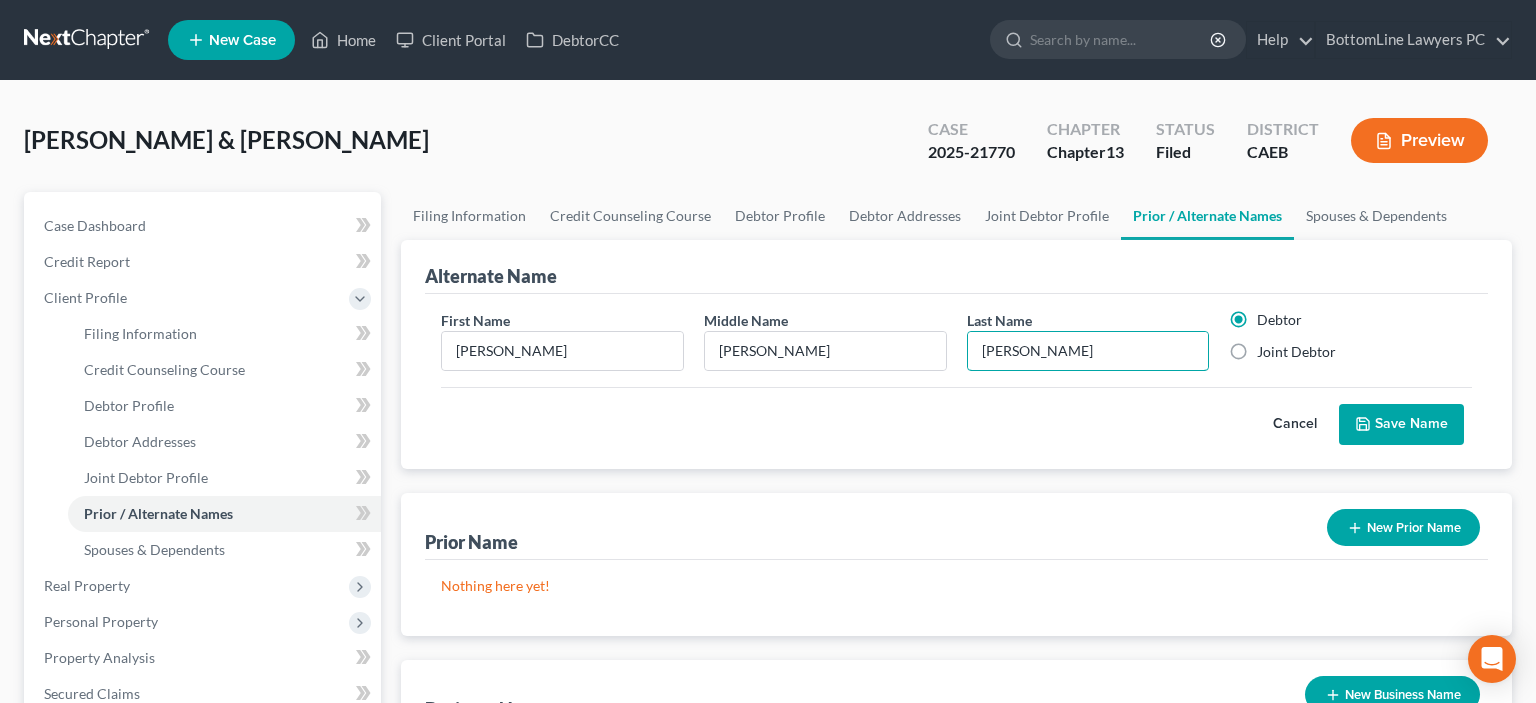 type on "[PERSON_NAME]" 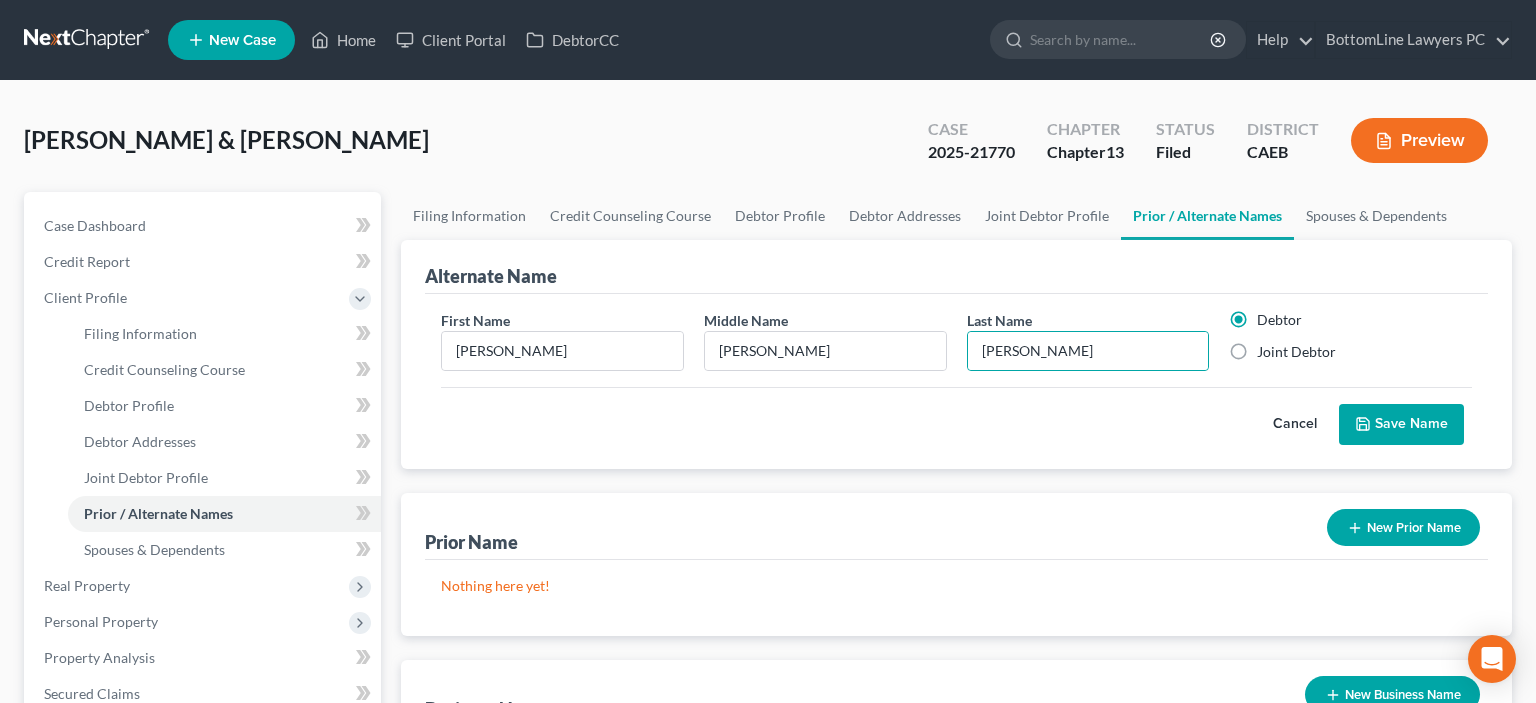 click on "Save Name" at bounding box center (1401, 425) 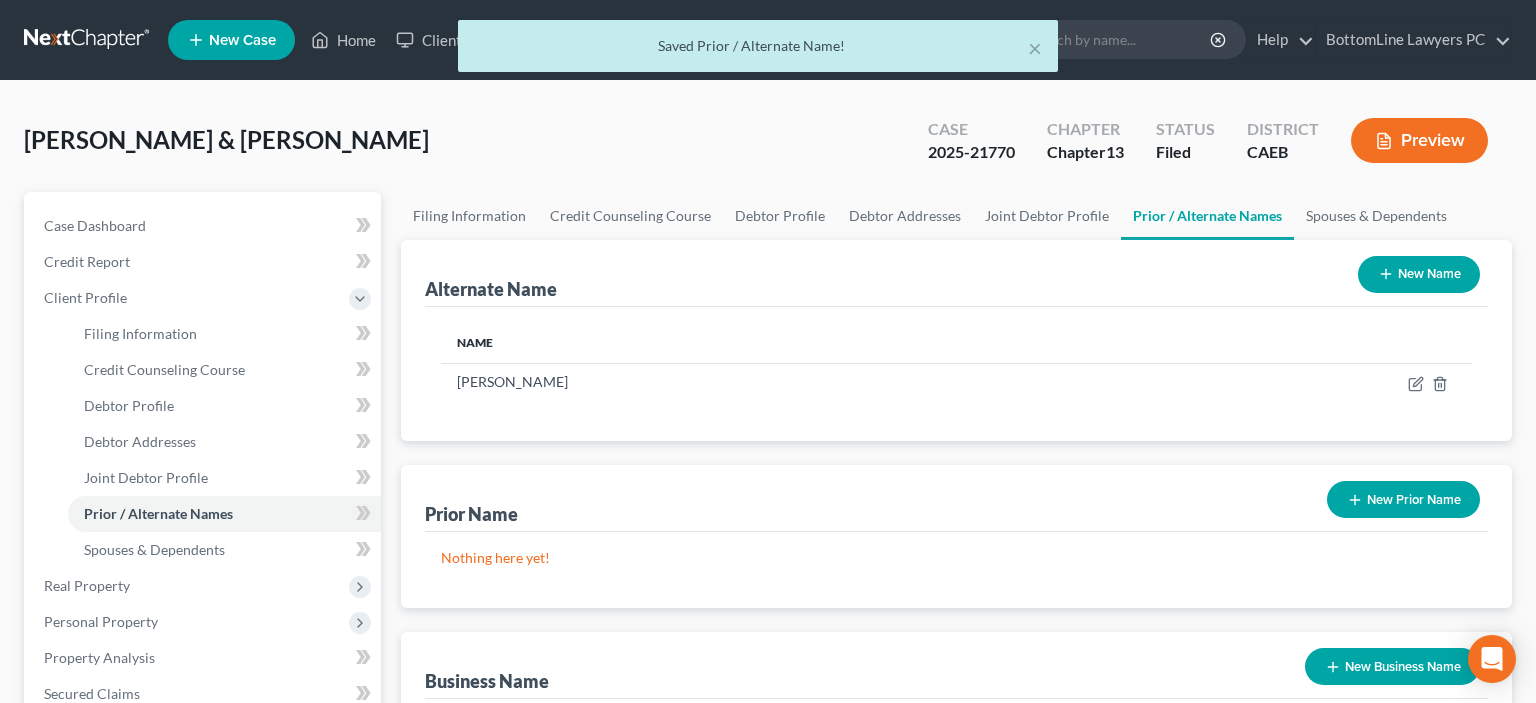 click on "New Name" at bounding box center (1419, 274) 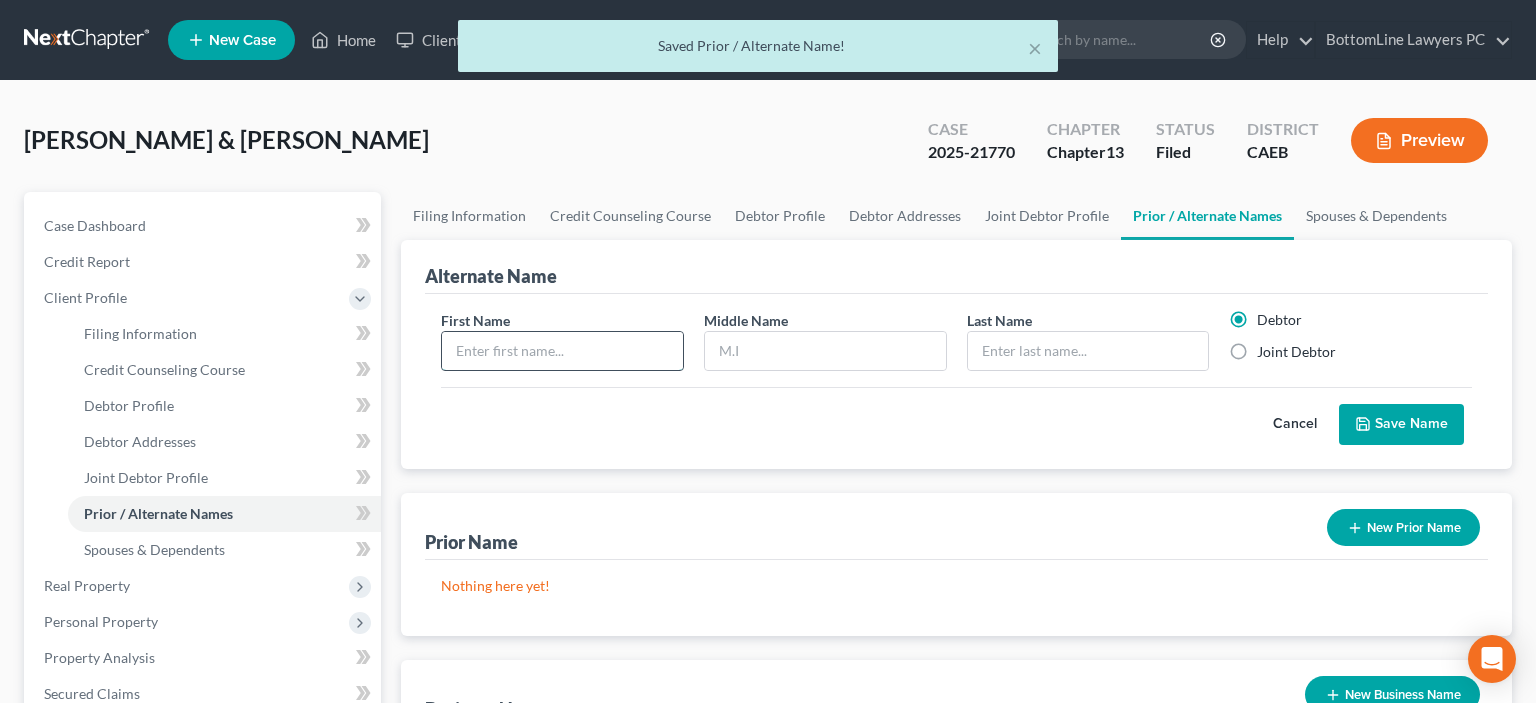 click at bounding box center [562, 351] 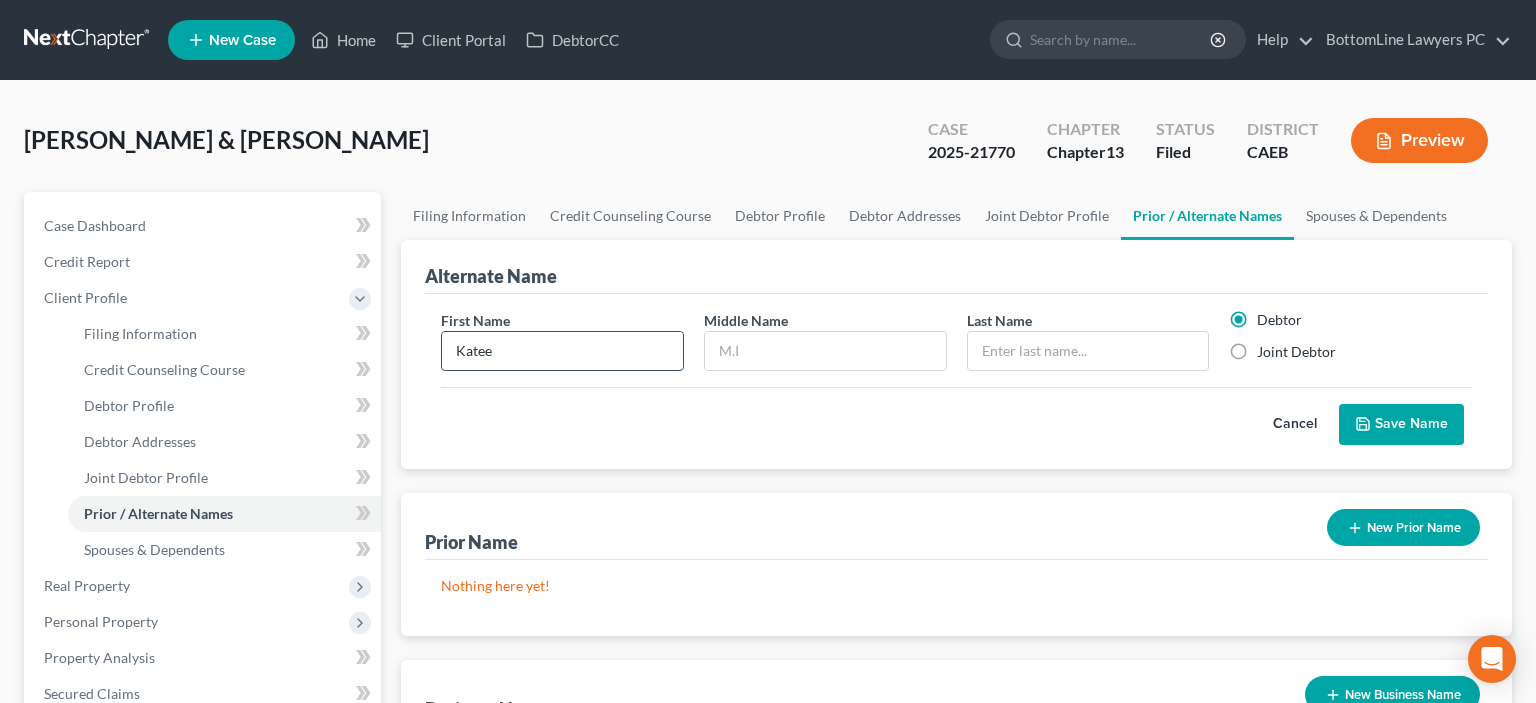 type on "Katee" 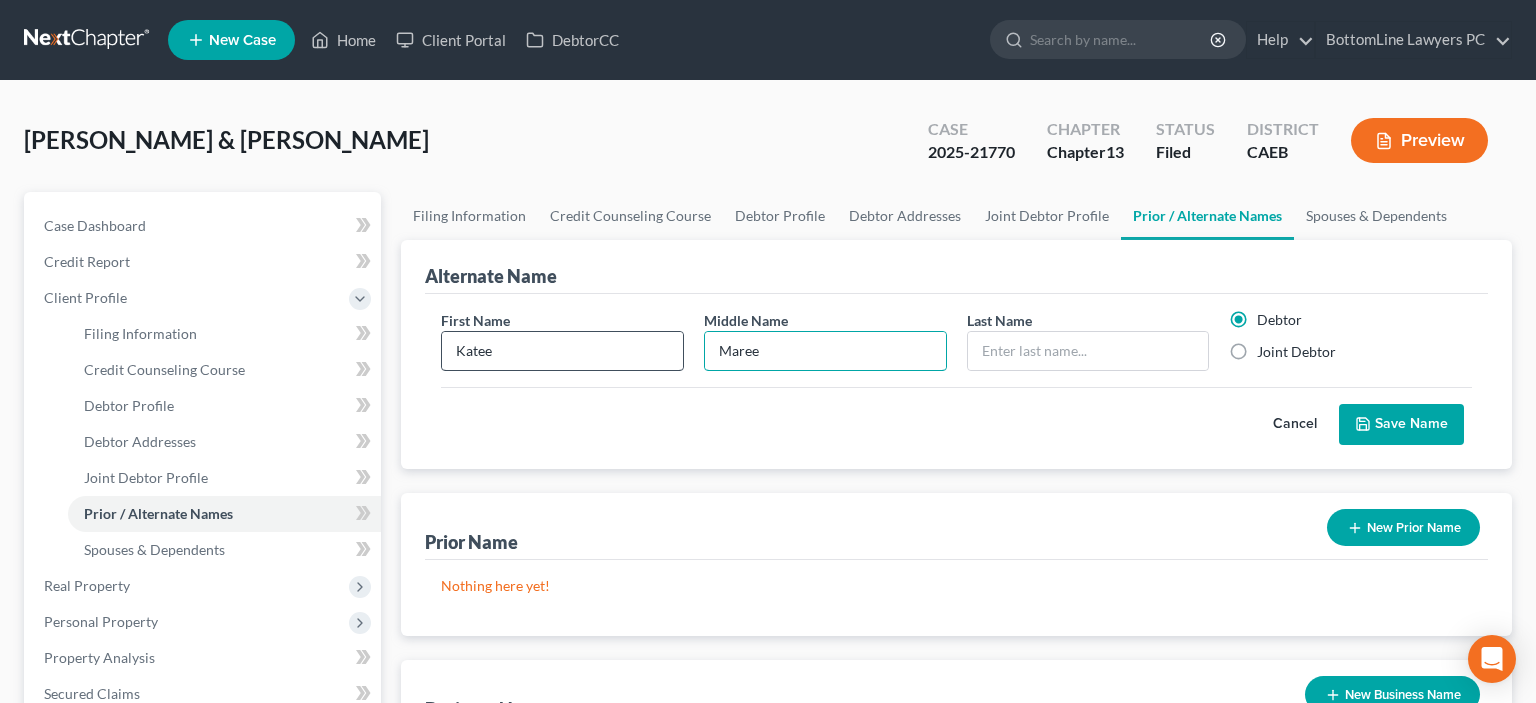 type on "Maree" 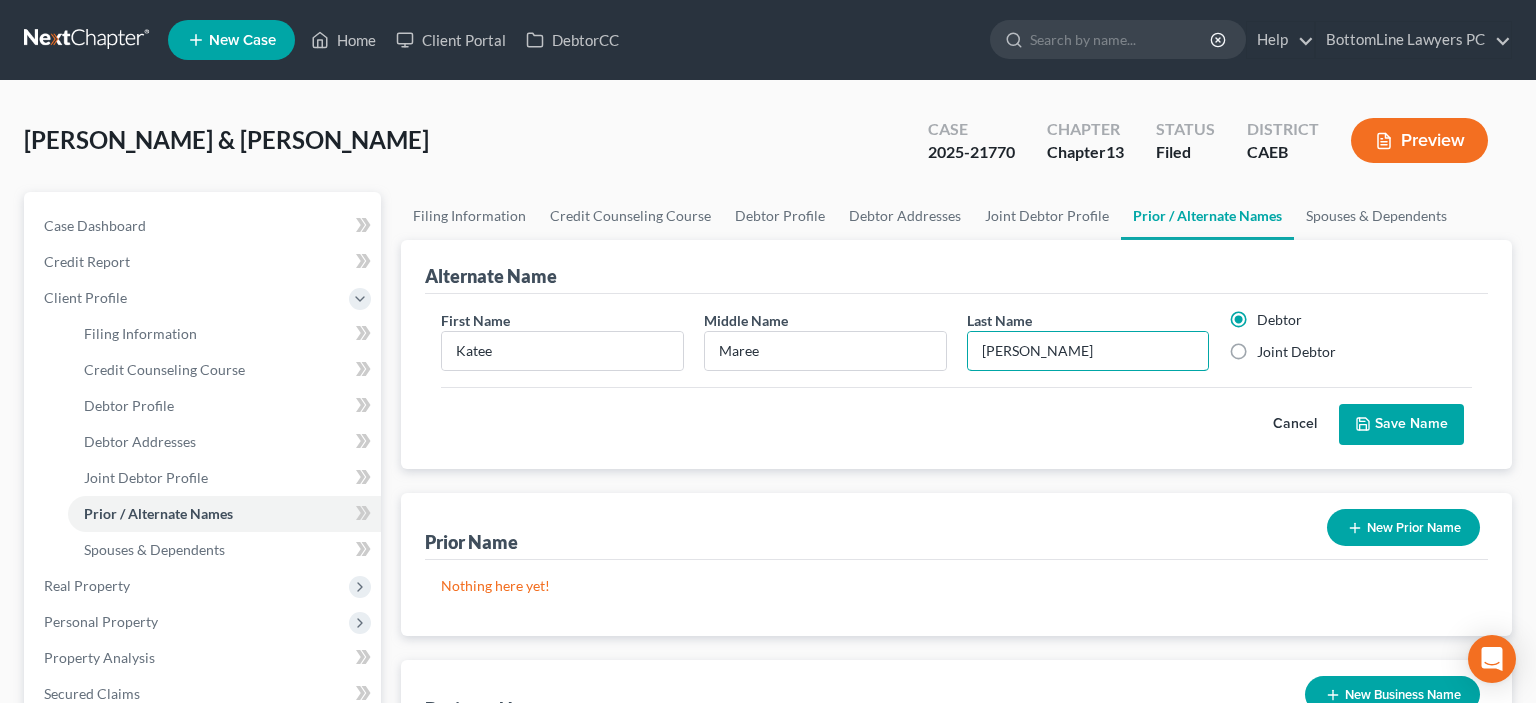 type on "[PERSON_NAME]" 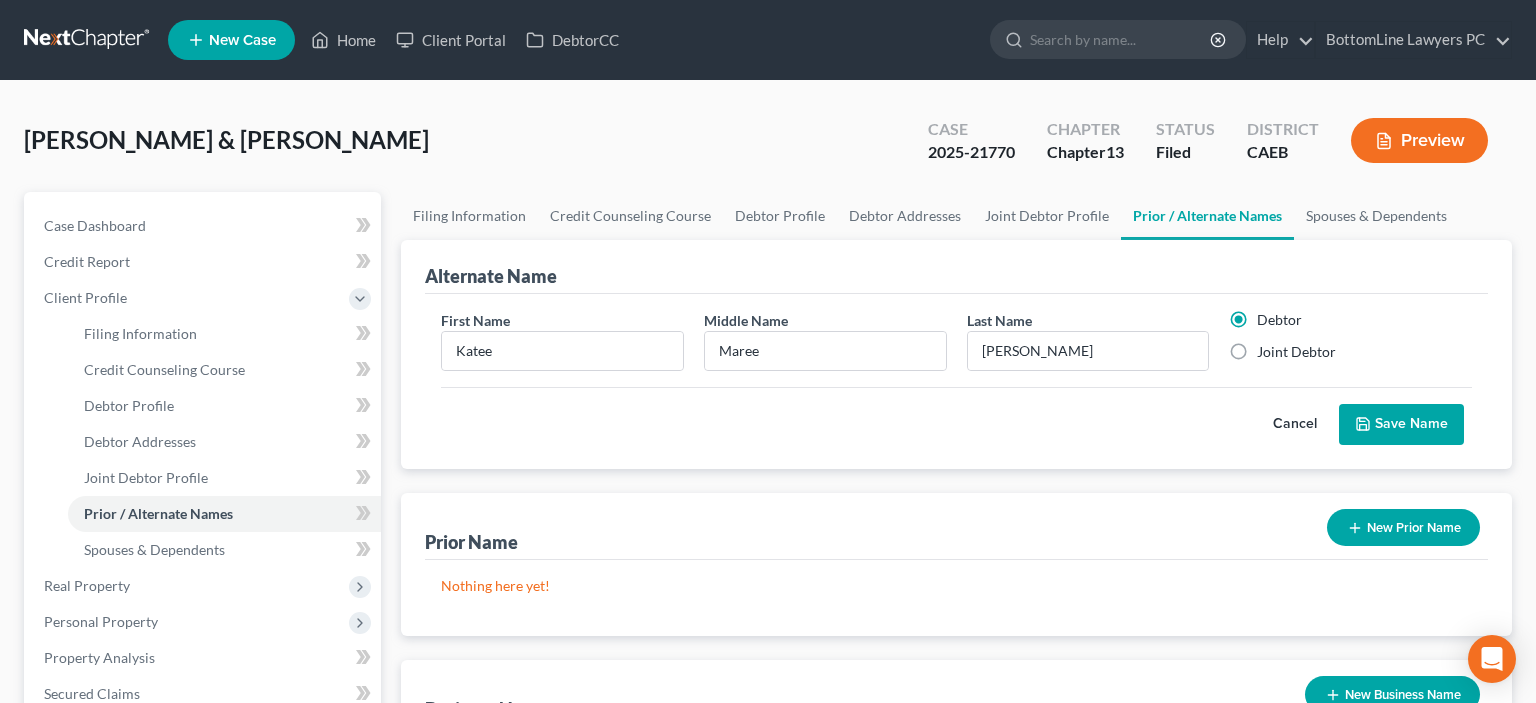 click on "Joint Debtor" at bounding box center (1296, 352) 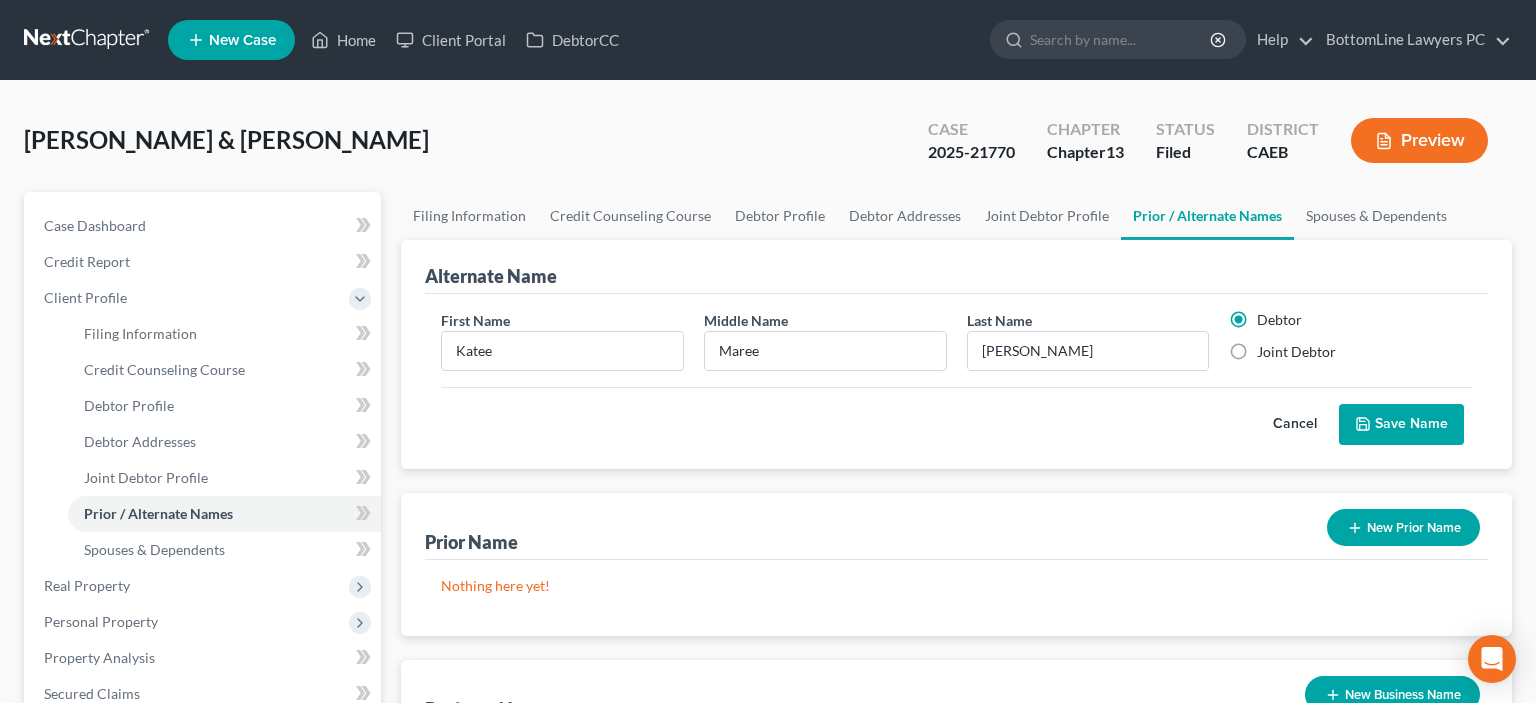 radio on "true" 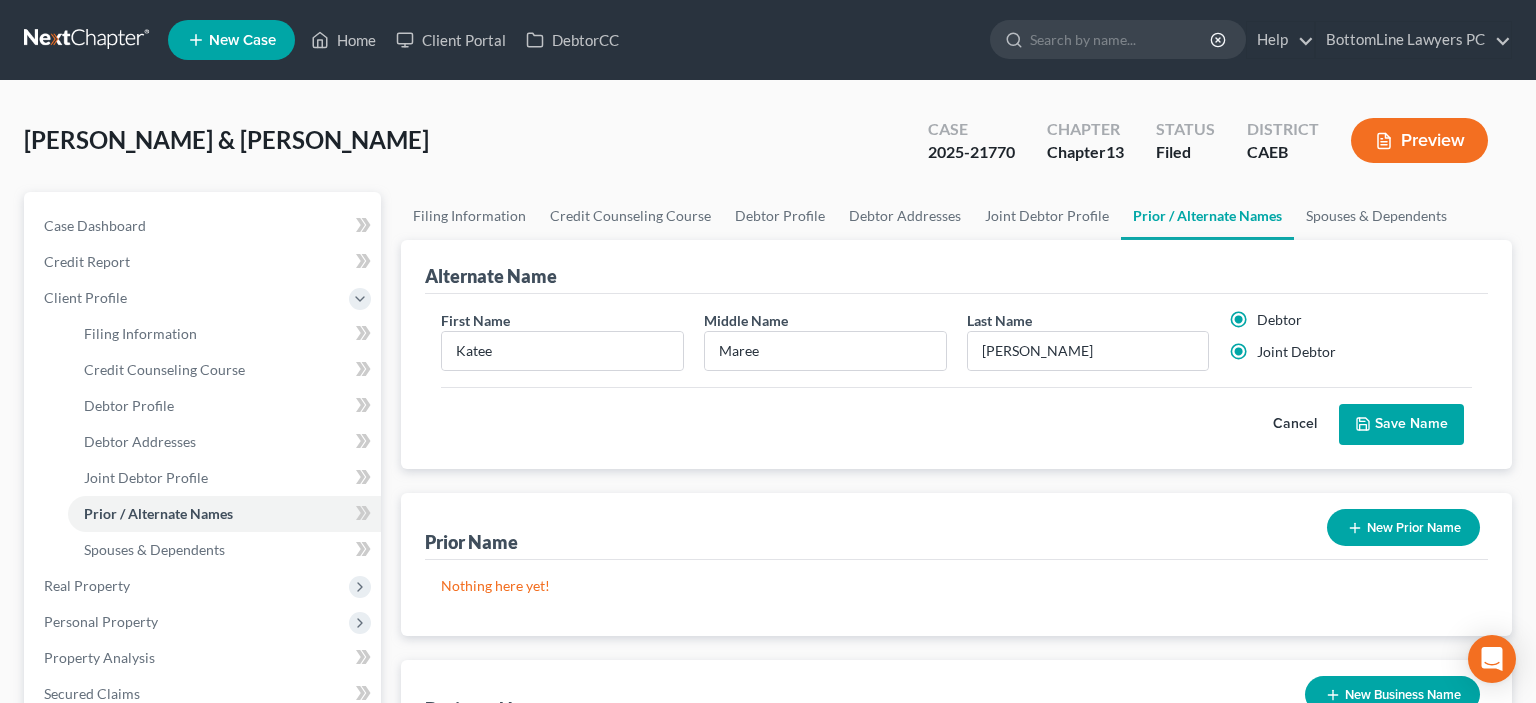 radio on "false" 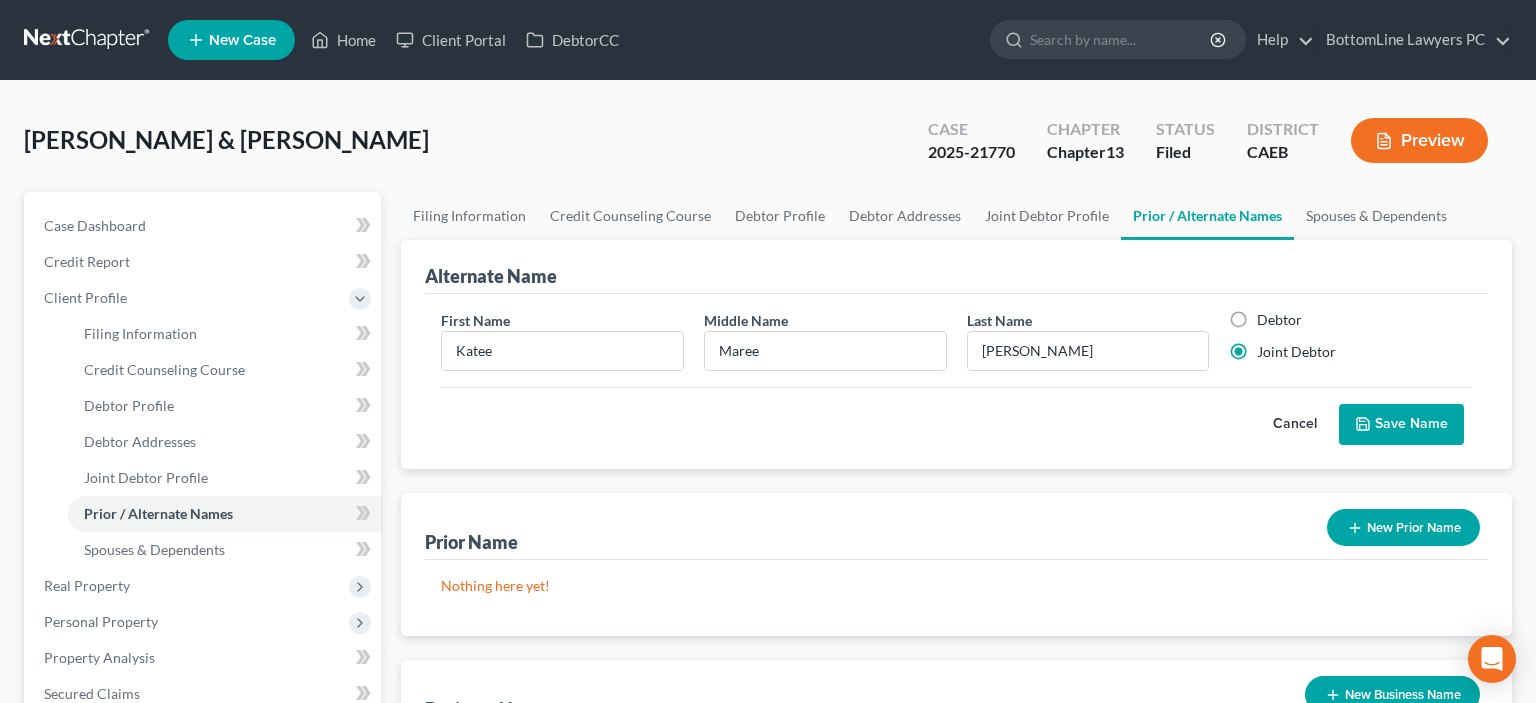 click on "Save Name" at bounding box center [1401, 425] 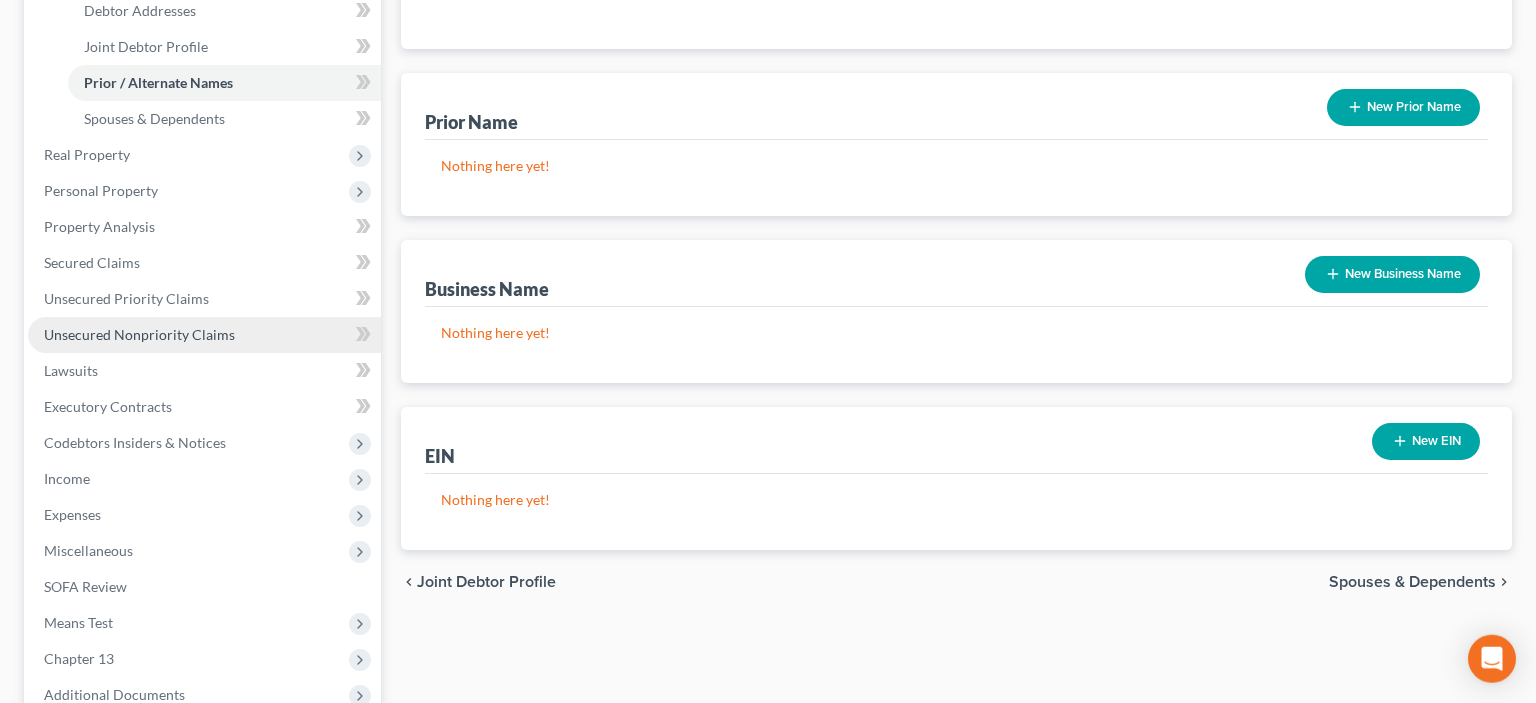 scroll, scrollTop: 528, scrollLeft: 0, axis: vertical 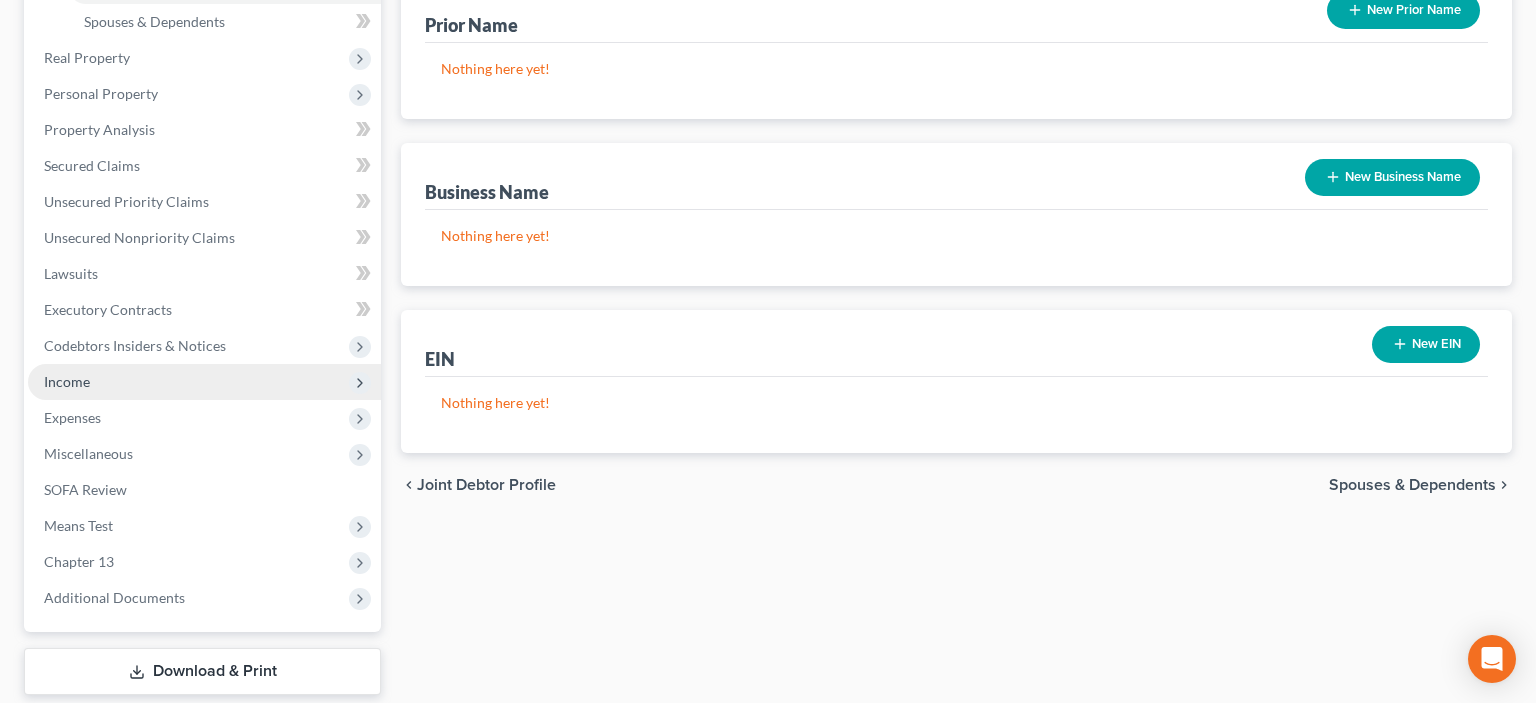 click on "Income" at bounding box center [204, 382] 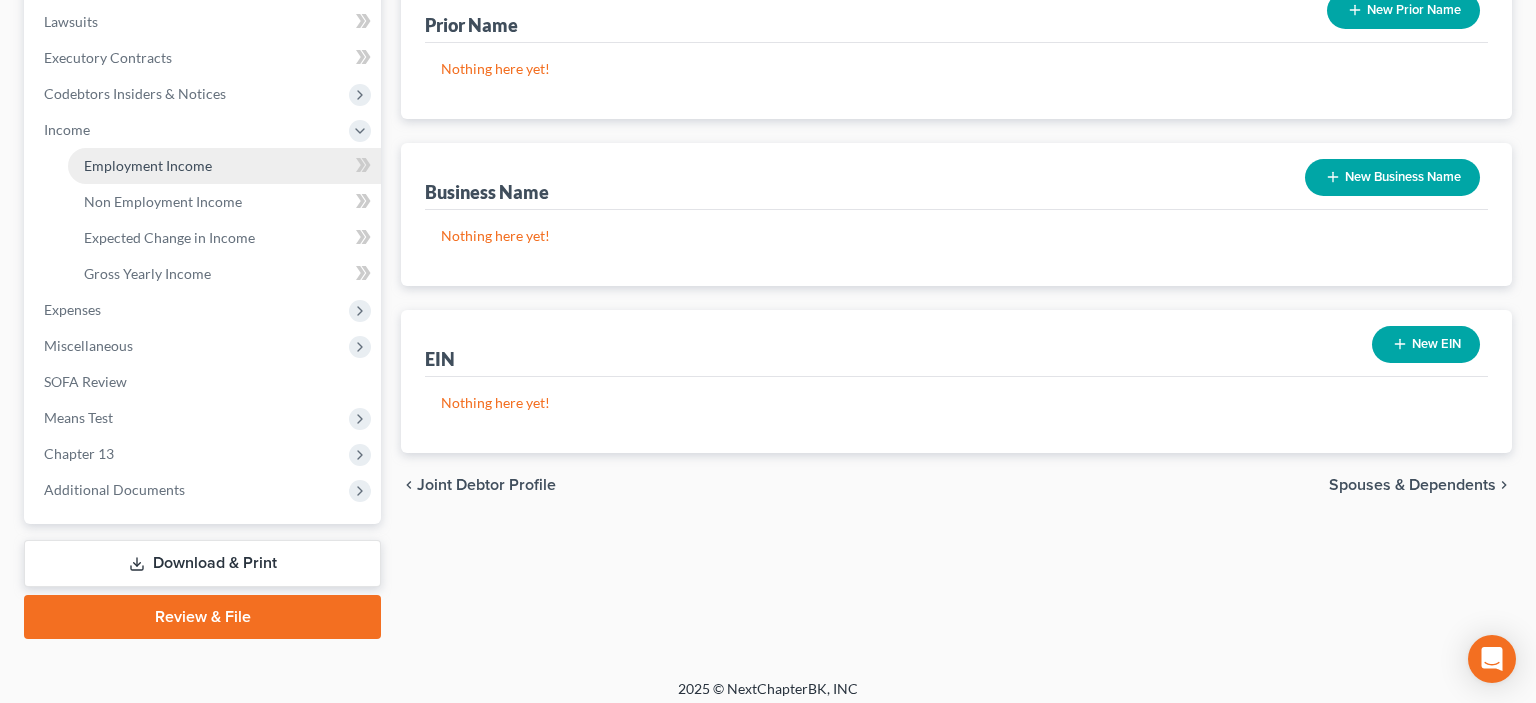 click on "Employment Income" at bounding box center [148, 165] 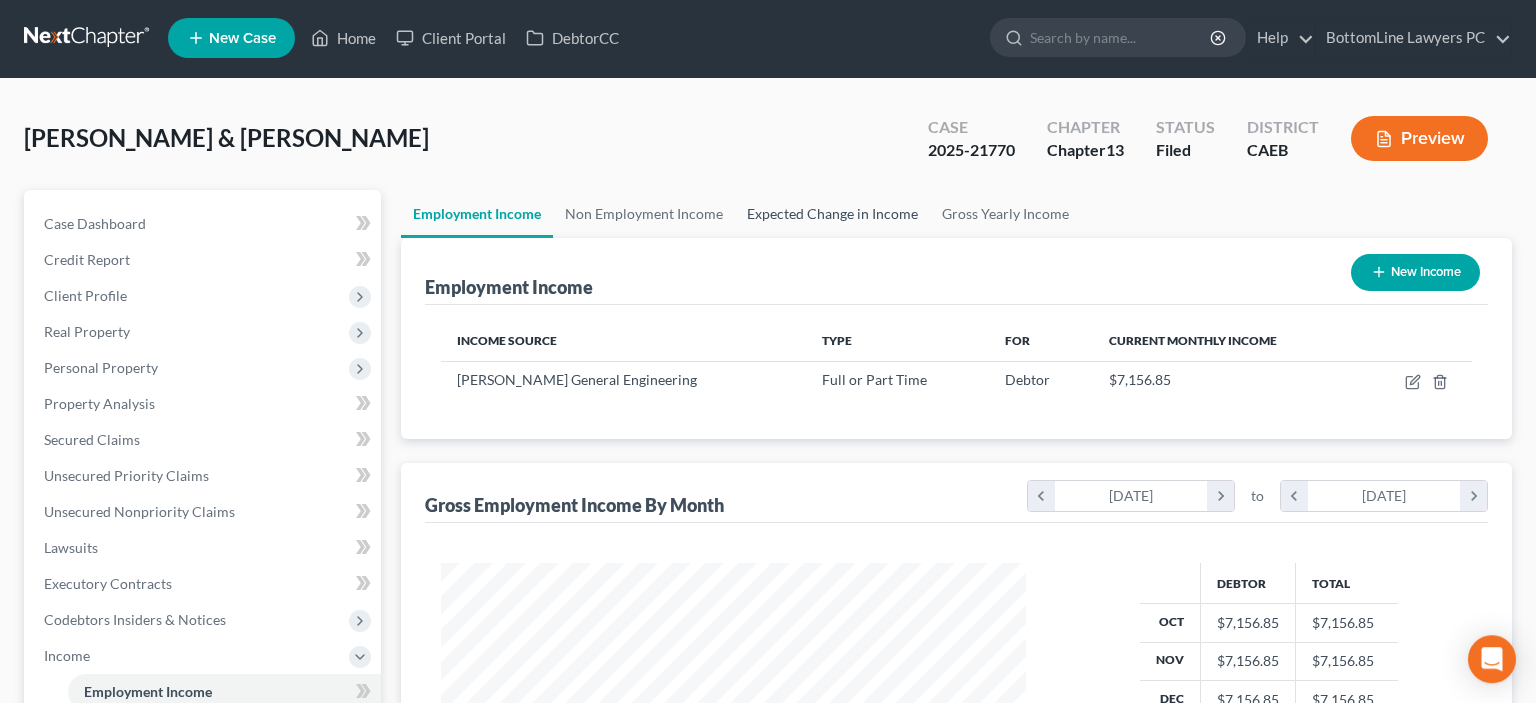 scroll, scrollTop: 0, scrollLeft: 0, axis: both 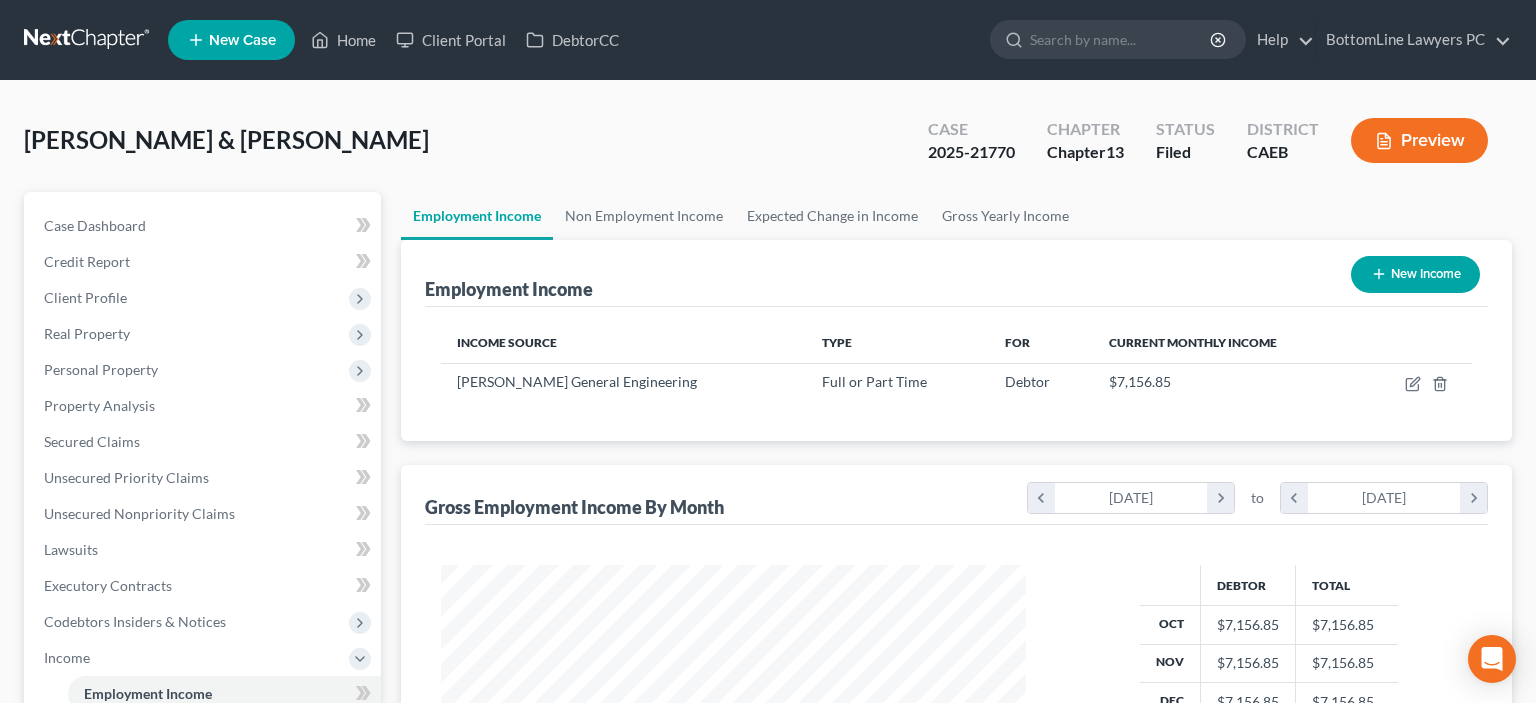 click on "New Income" at bounding box center [1415, 274] 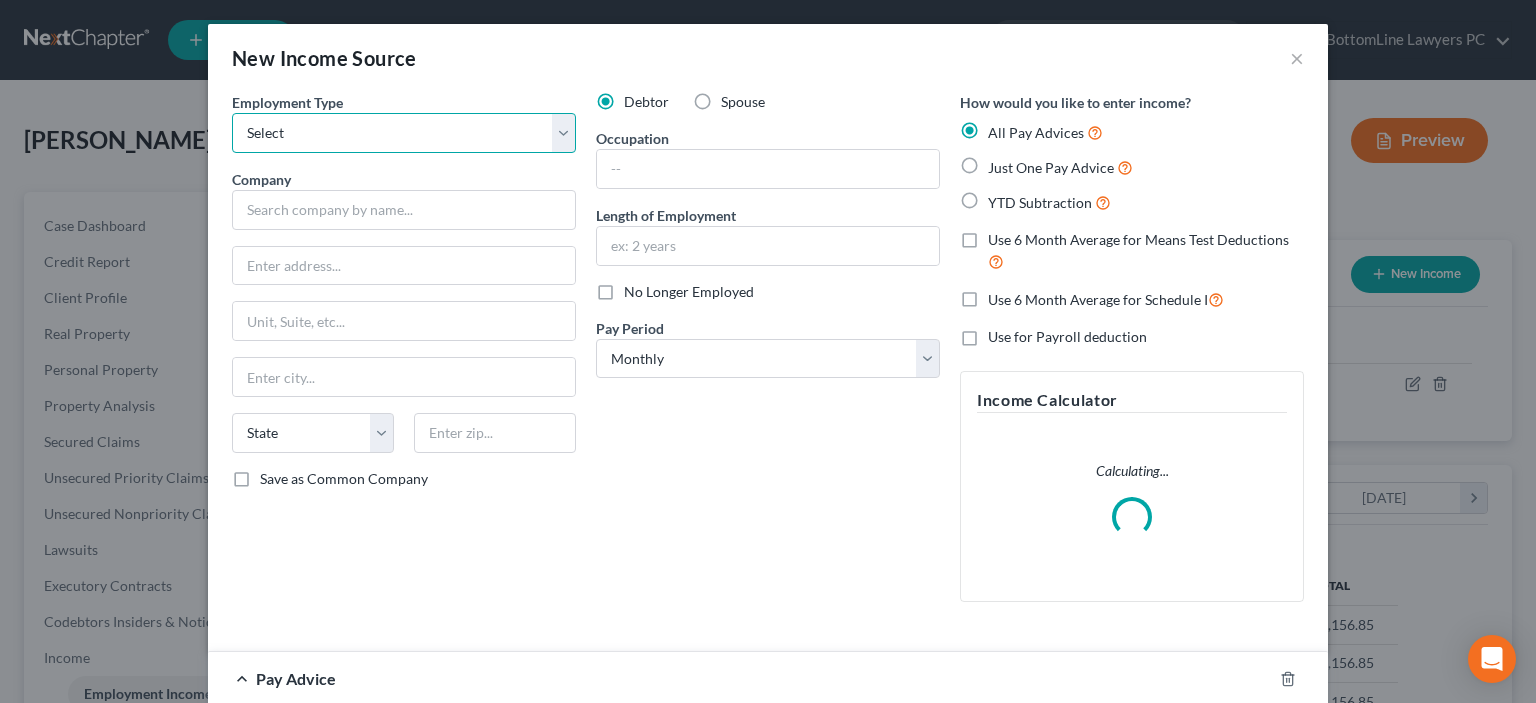 click on "Select Full or [DEMOGRAPHIC_DATA] Employment Self Employment" at bounding box center (404, 133) 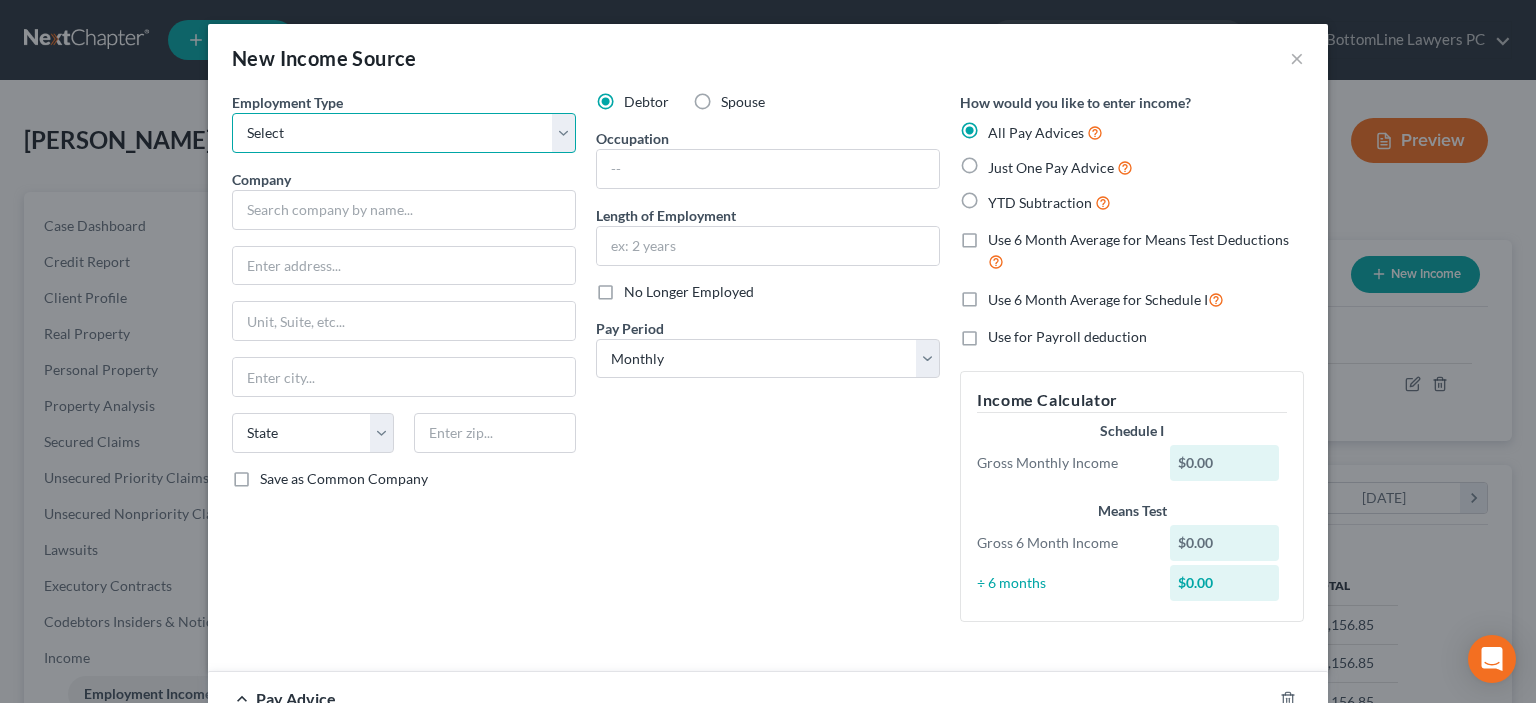 select on "0" 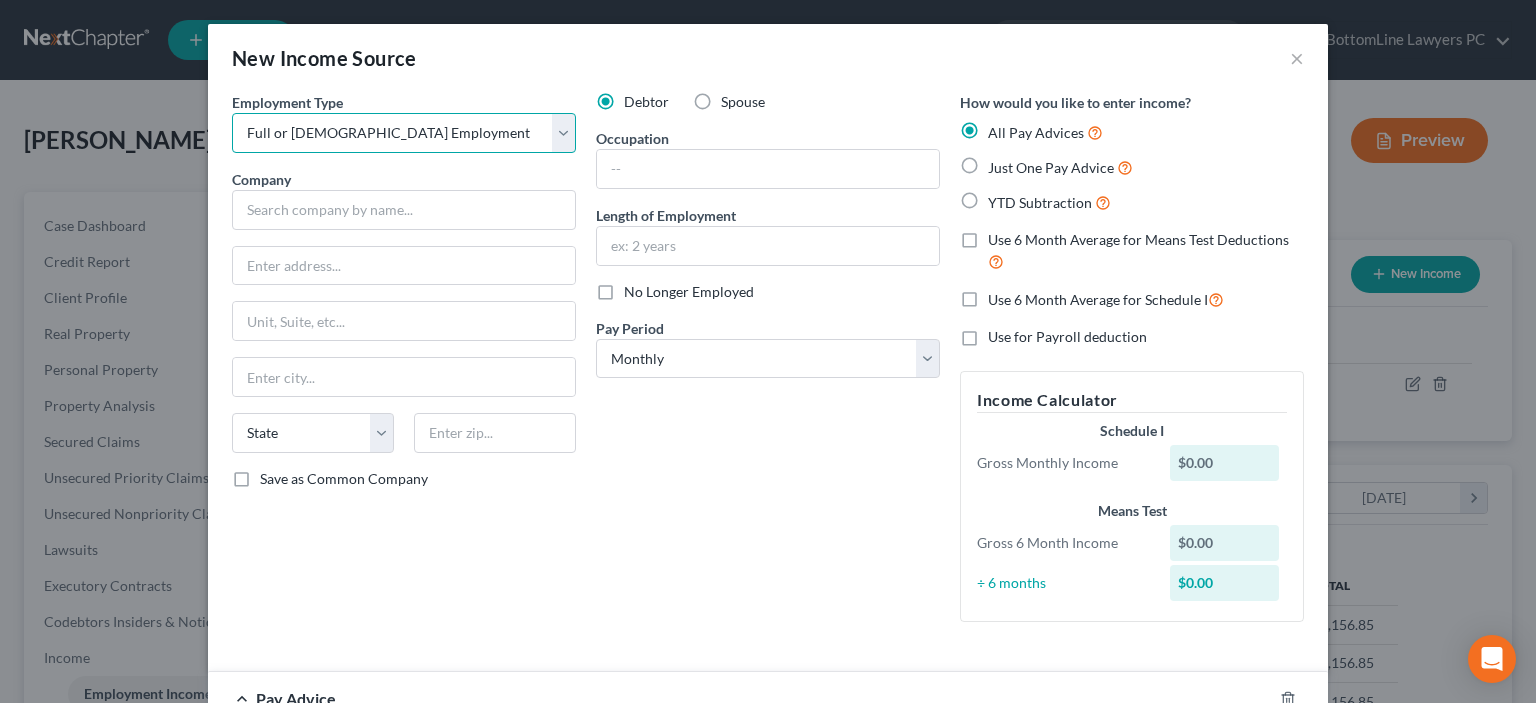 click on "Full or [DEMOGRAPHIC_DATA] Employment" at bounding box center (0, 0) 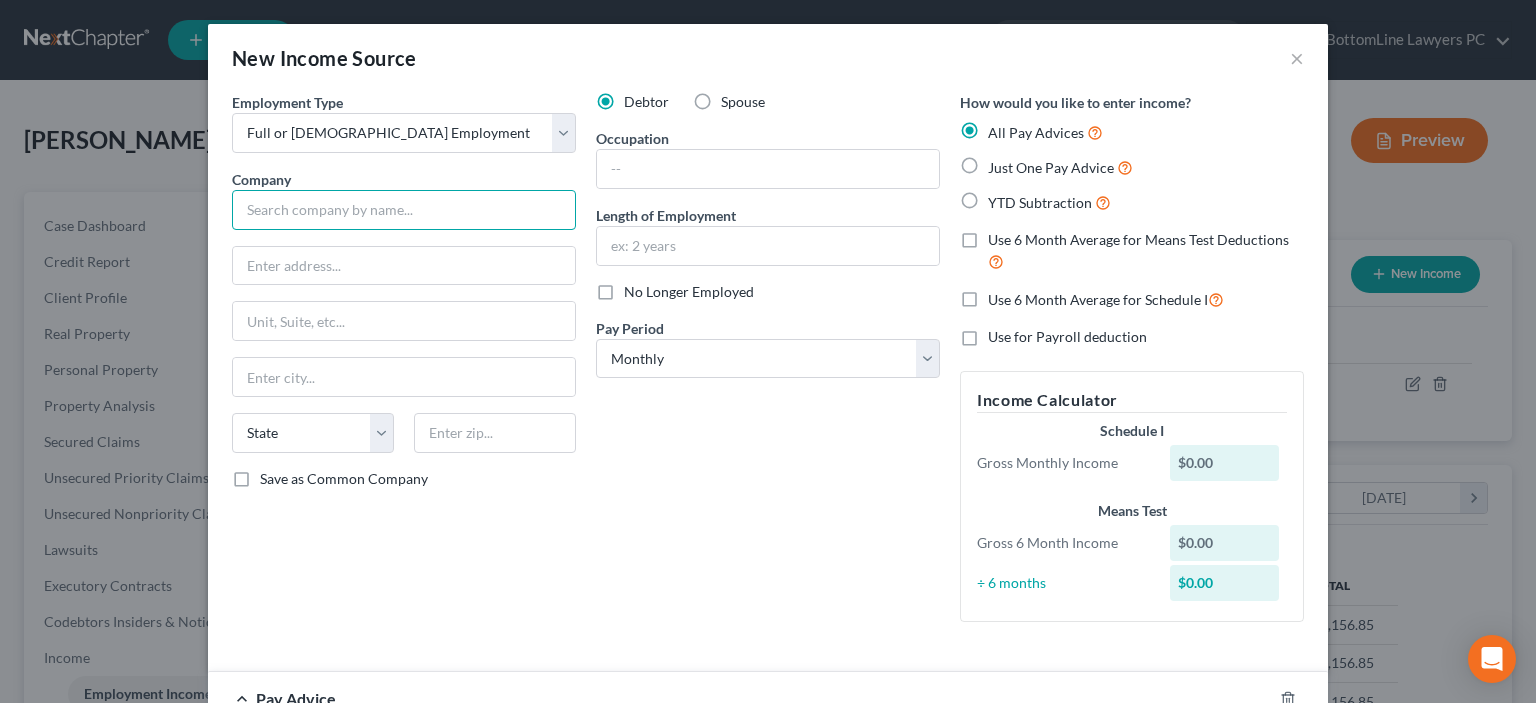 click at bounding box center [404, 210] 